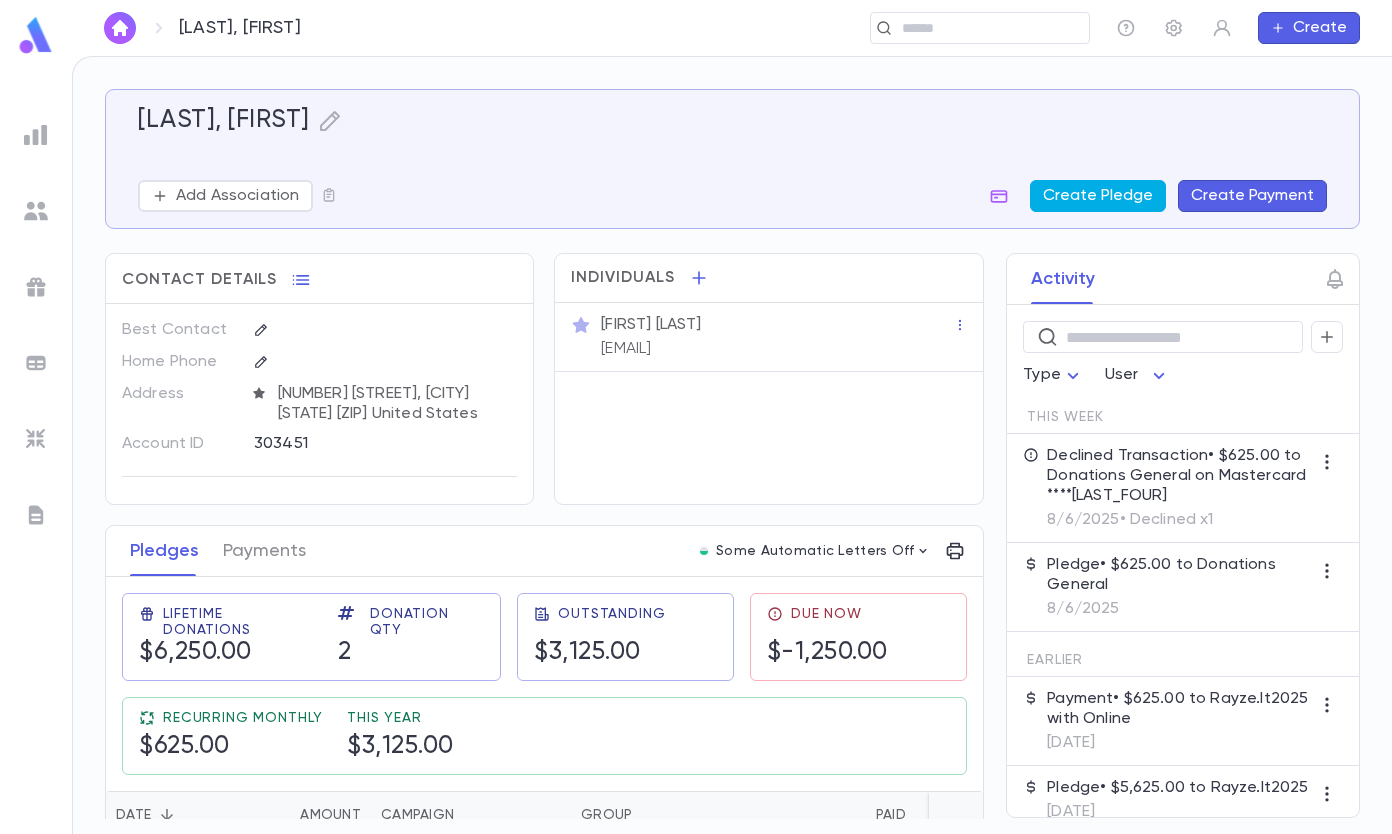 scroll, scrollTop: 0, scrollLeft: 0, axis: both 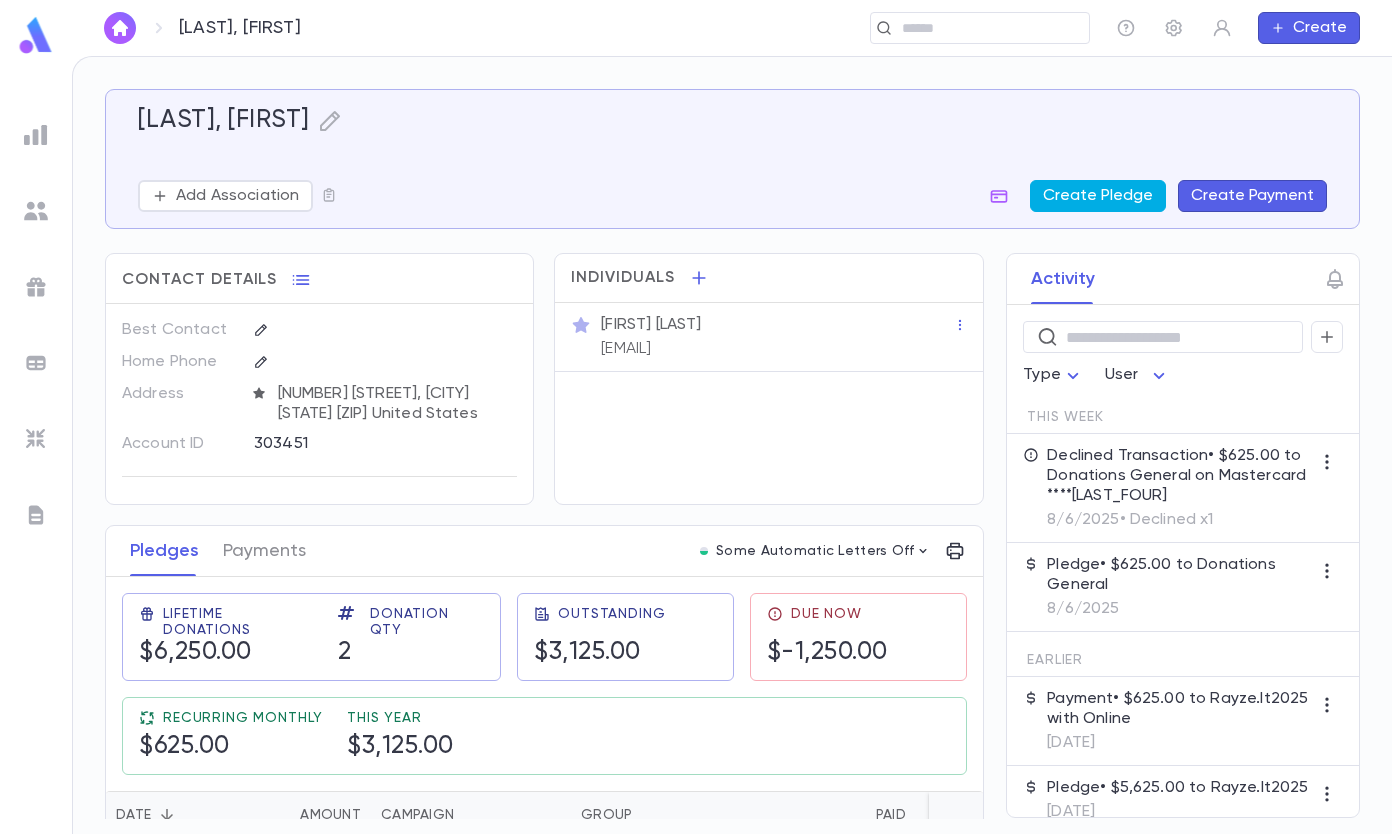 click on "Create Pledge" at bounding box center [1098, 196] 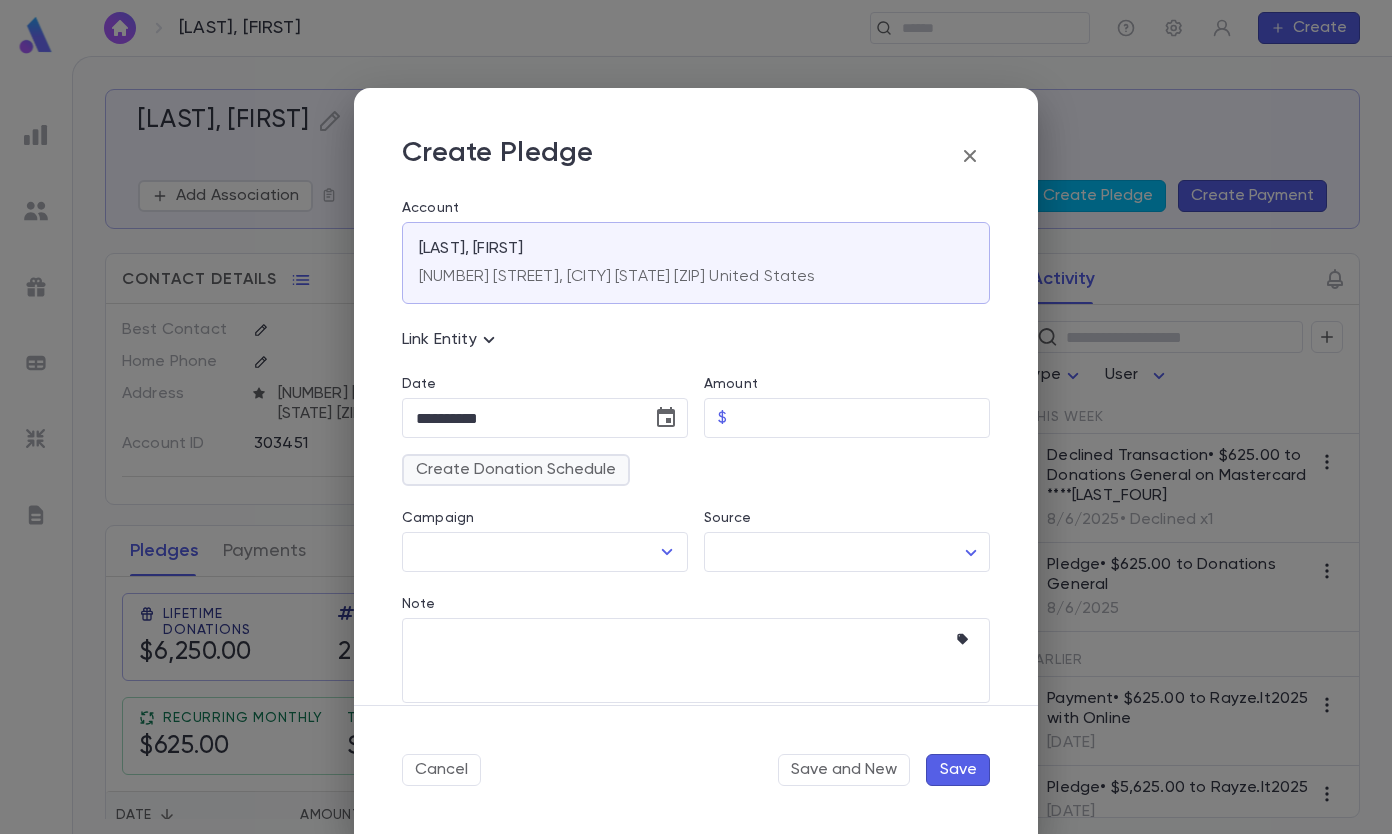 click on "Create Donation Schedule" at bounding box center (516, 470) 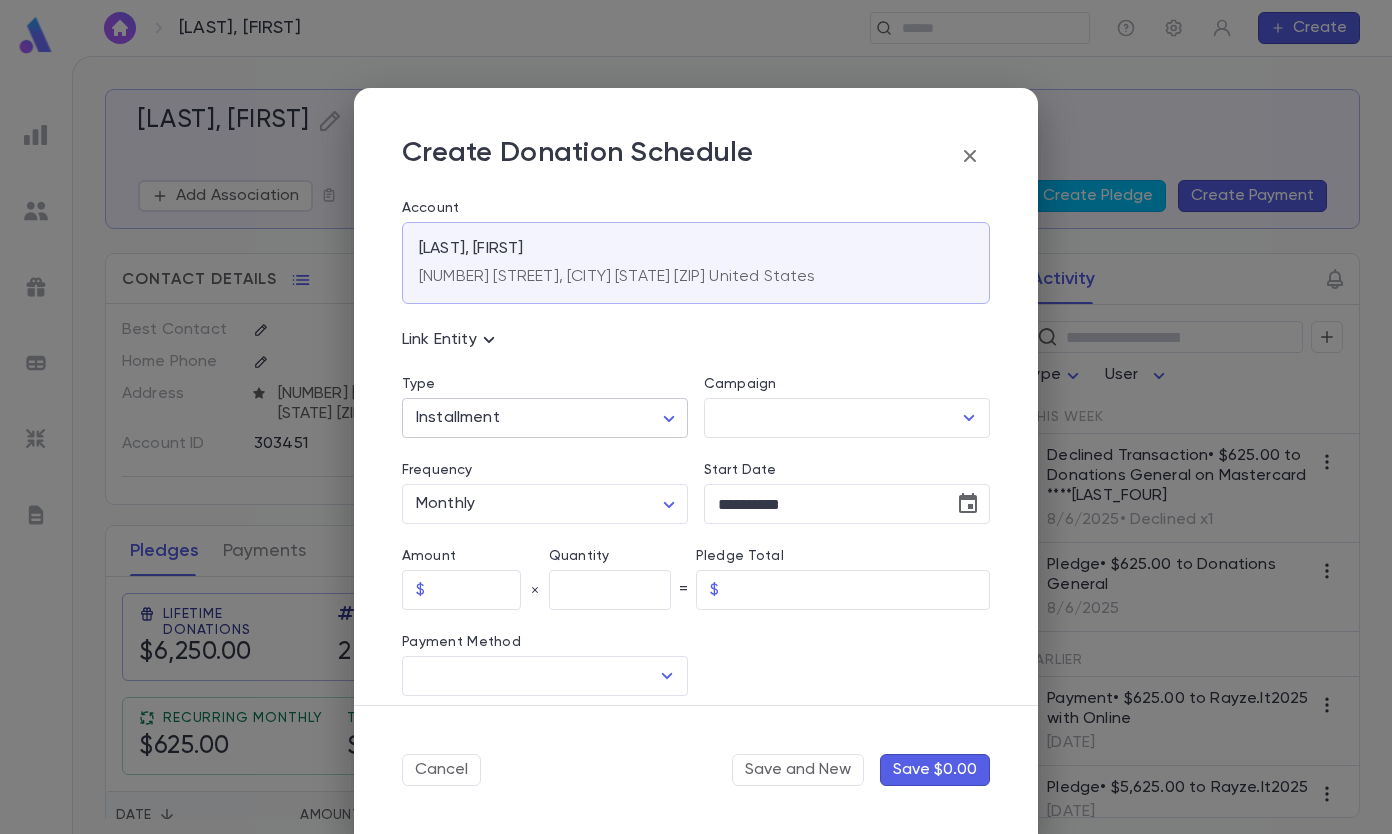 click on "[LAST], [FIRST] Create [LAST], [FIRST] Add Association Create Pledge Create Payment Contact Details Best Contact Home Phone Address [NUMBER] [STREET], [CITY] [STATE] [ZIP] United States Account ID [ACCOUNT_ID] Individuals [FIRST] [LAST] [EMAIL] Pledges Payments Some Automatic Letters Off Lifetime Donations $6,250.00 Donation Qty 2 Outstanding $3,125.00 Due Now $-1,250.00 Recurring Monthly $625.00 This Year $3,125.00 Date Amount Campaign Group Paid Outstanding Installments Notes [DATE] $625.00 Donations General General Donations $0.00 + $625.00 scheduled Payment Declined $0.00 1 [DATE] $5,625.00 Rayze.It2025 General Donations $2,500.00 $3,125.00
$-1,250.00 due now 9 Activity Type User This Week Declined Transaction • $625.00 to Donations General on Mastercard ****[LAST_FOUR] [DATE] • Declined x1 Pledge • $625.00 to Donations General [DATE] Earlier Payment • $625.00 to Rayze.It2025 with Online [DATE] Pledge • $5,625.00 to Rayze.It2025 [DATE] Payment Receipt" at bounding box center [696, 445] 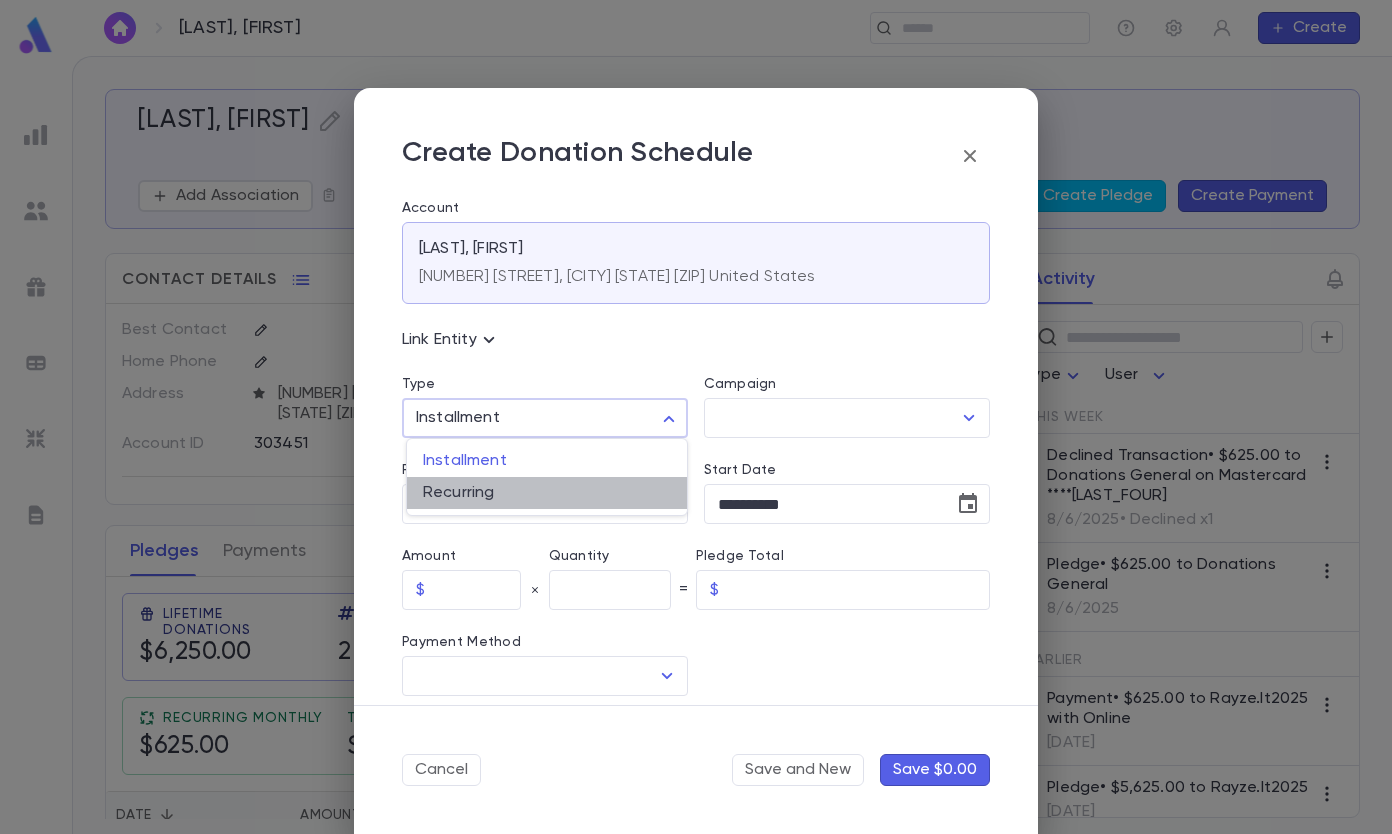 click on "Recurring" at bounding box center [547, 493] 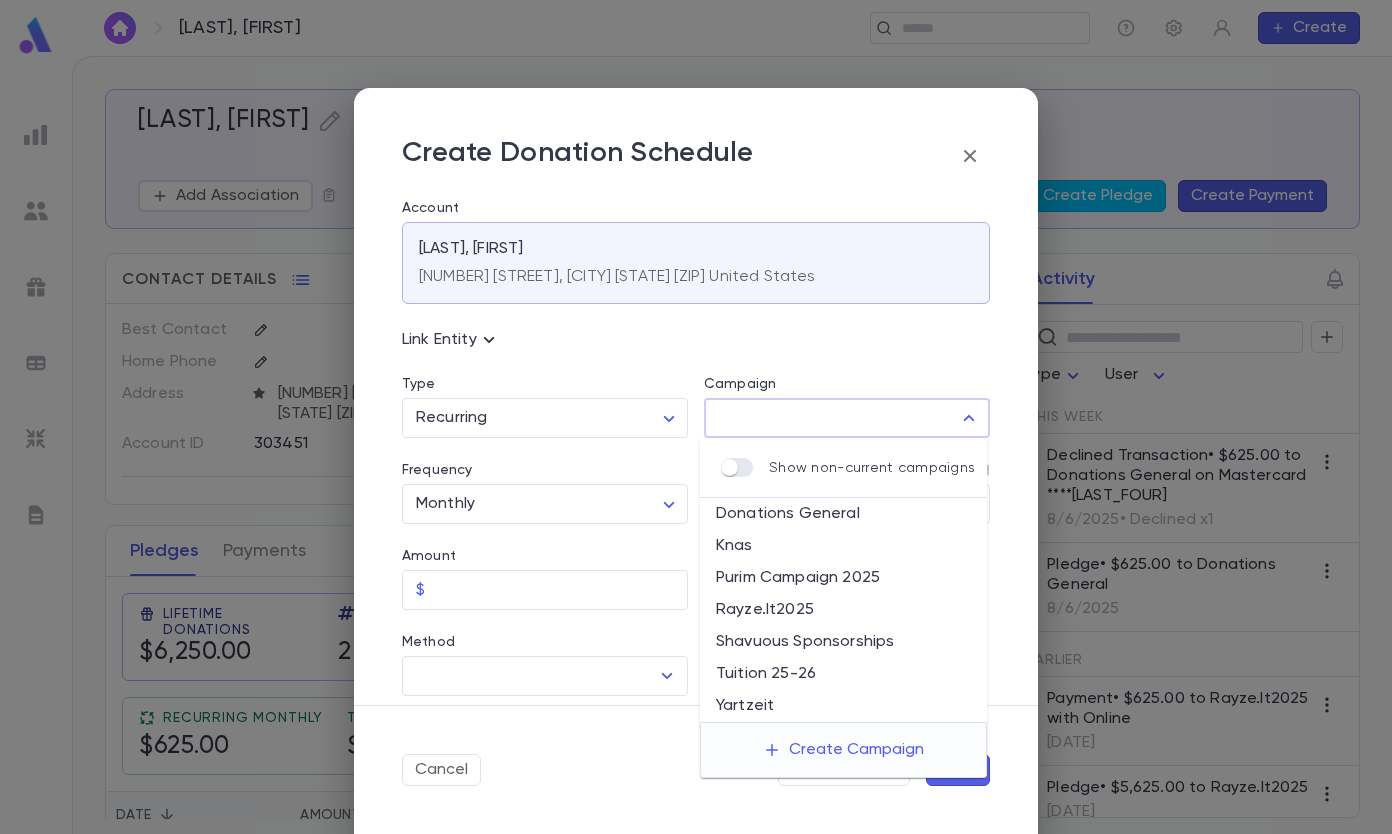 click on "Campaign" at bounding box center [832, 418] 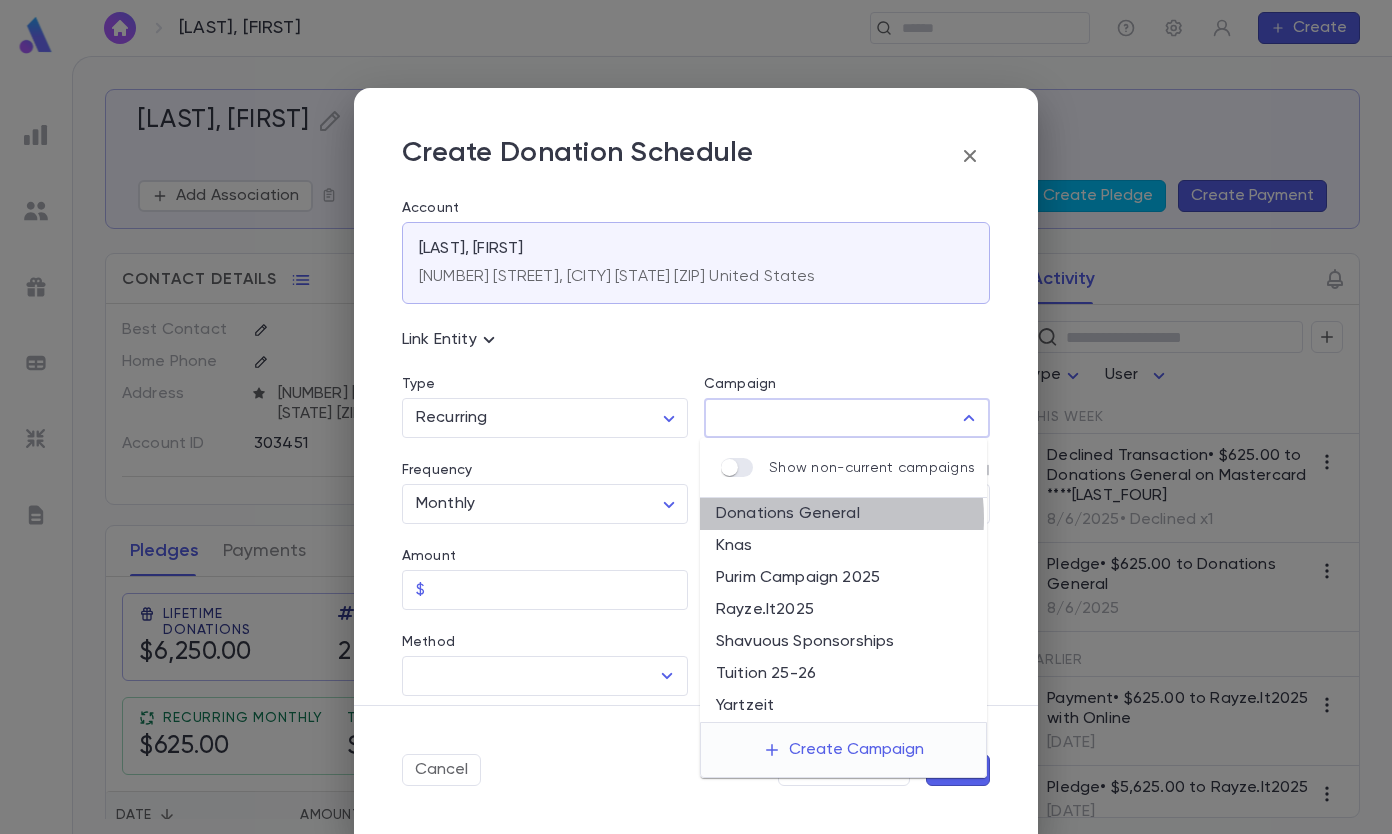 click on "Donations General" at bounding box center (843, 514) 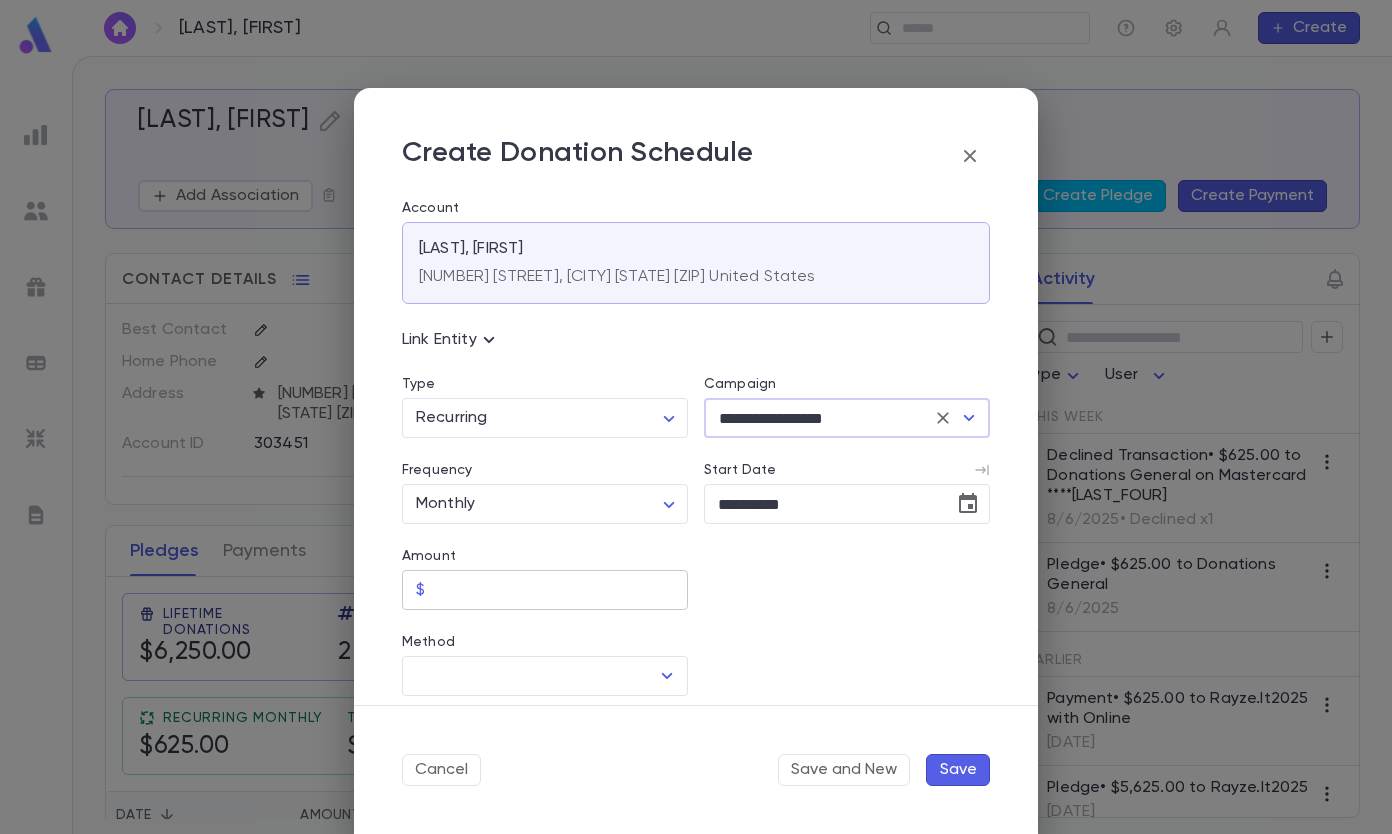 click on "Amount" at bounding box center [560, 590] 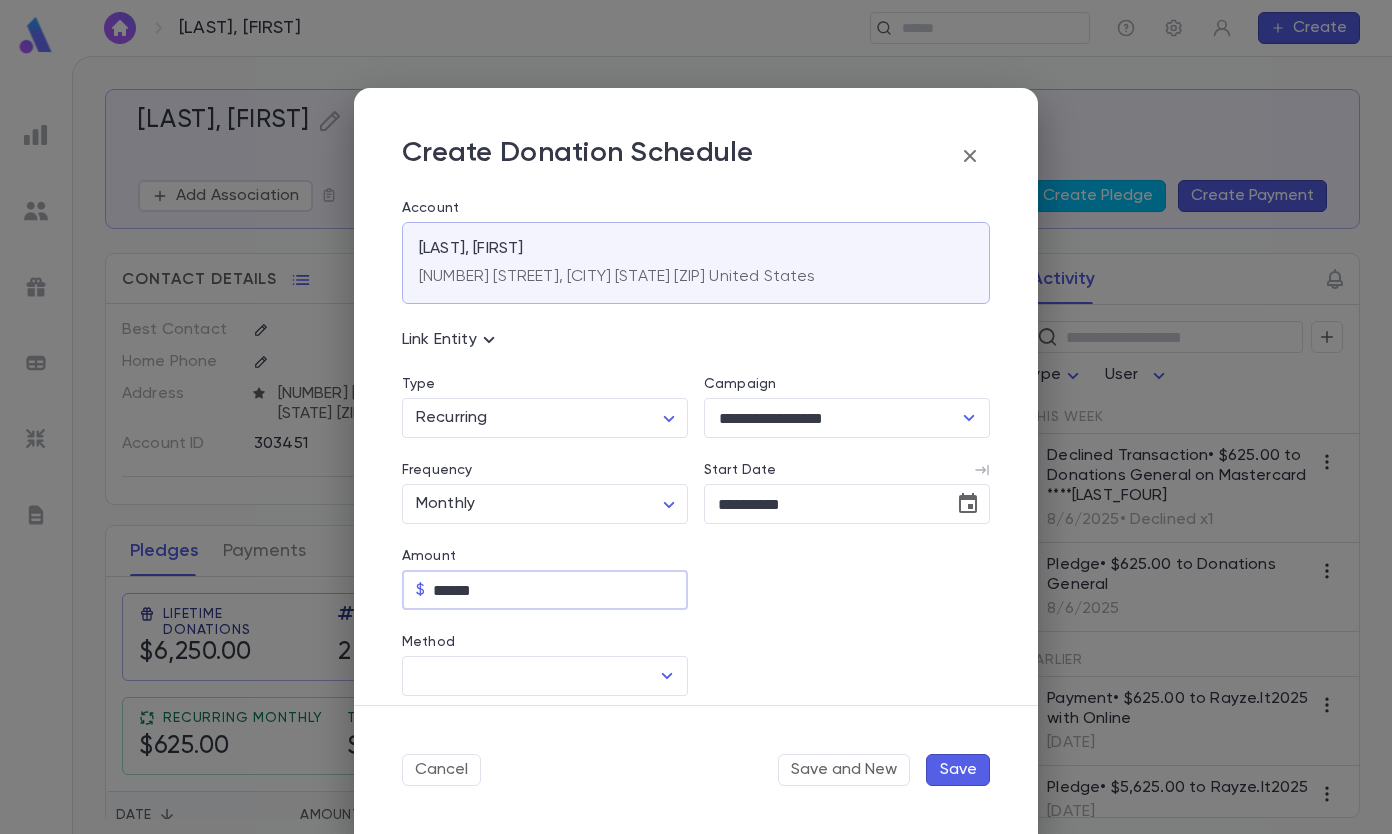 type on "******" 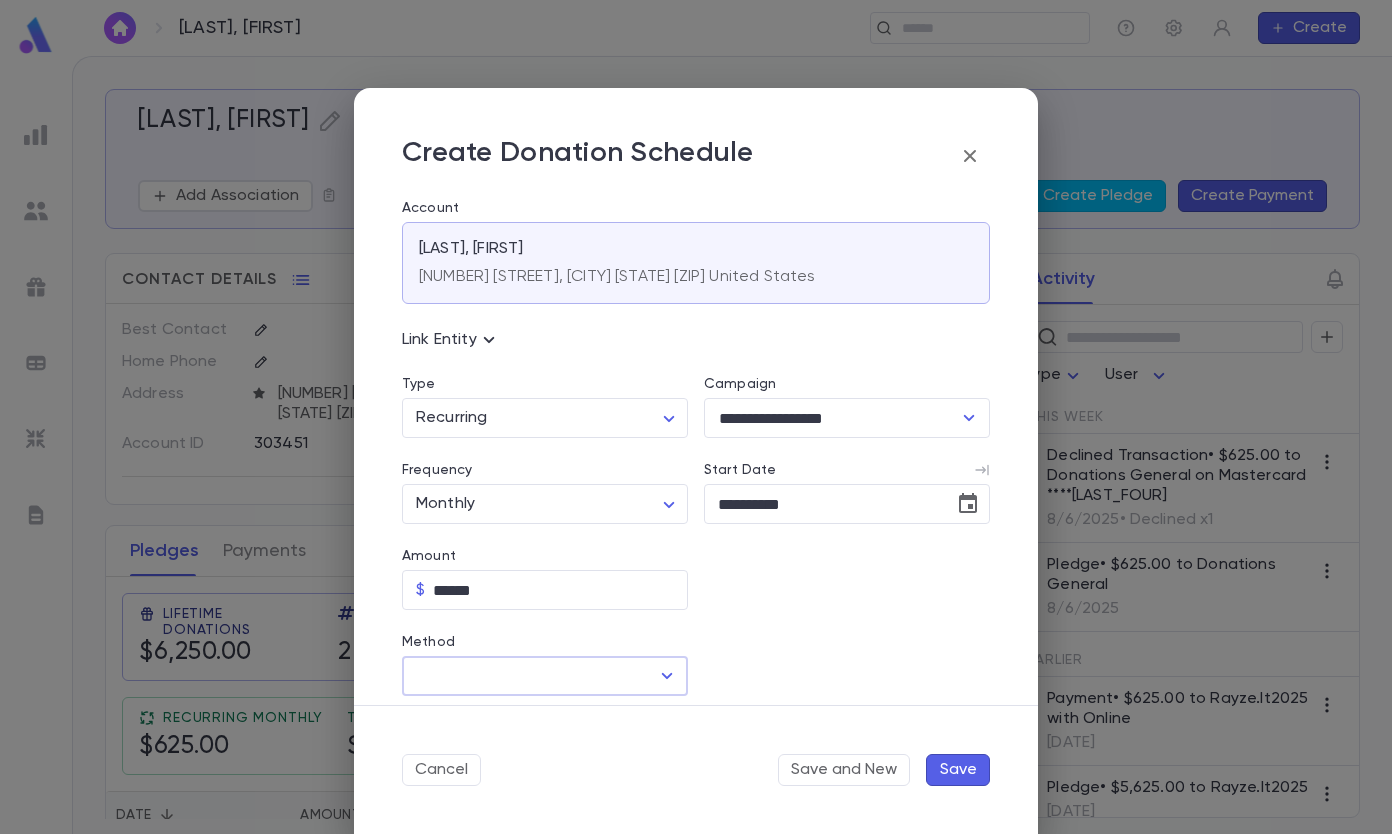 scroll, scrollTop: 300, scrollLeft: 0, axis: vertical 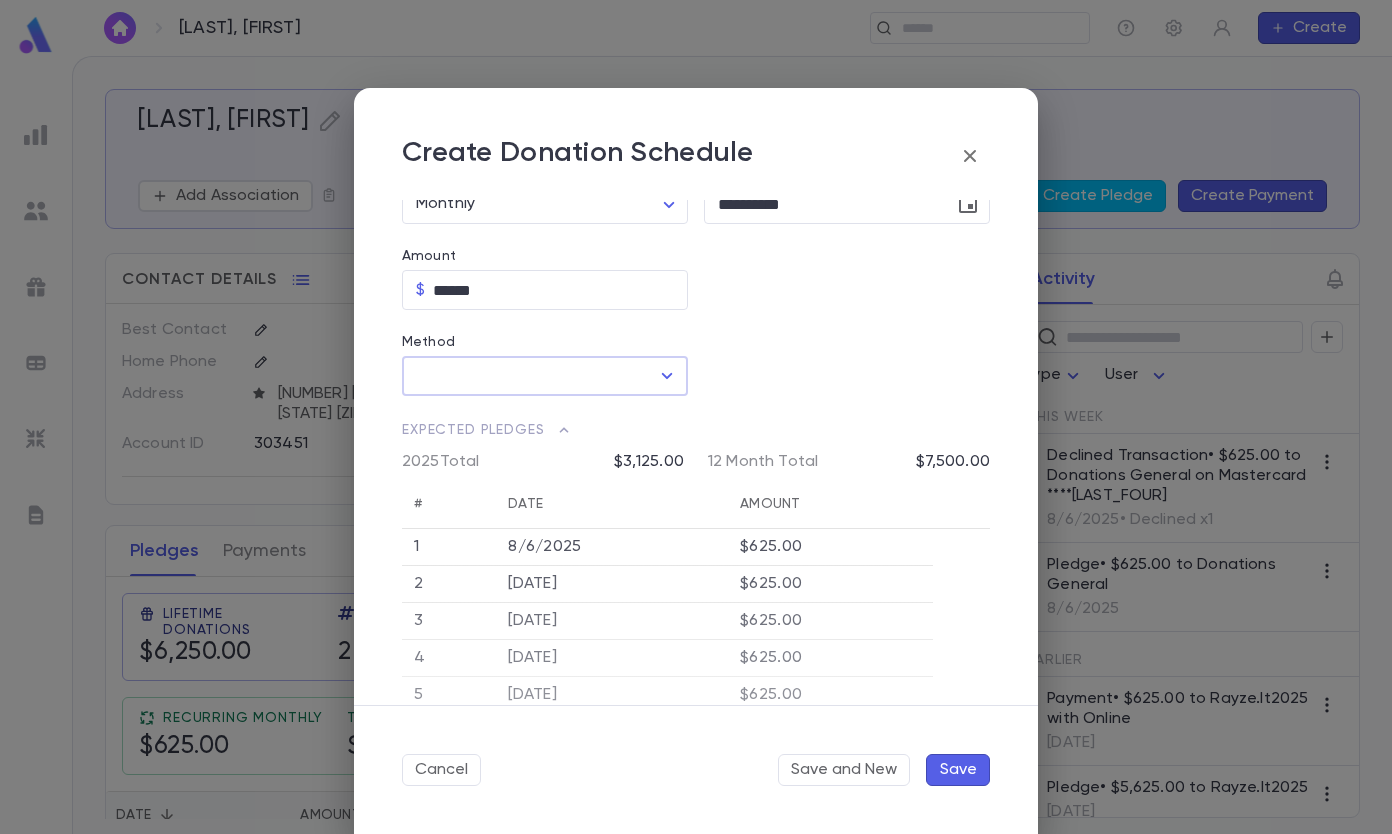 click on "Method" at bounding box center [530, 376] 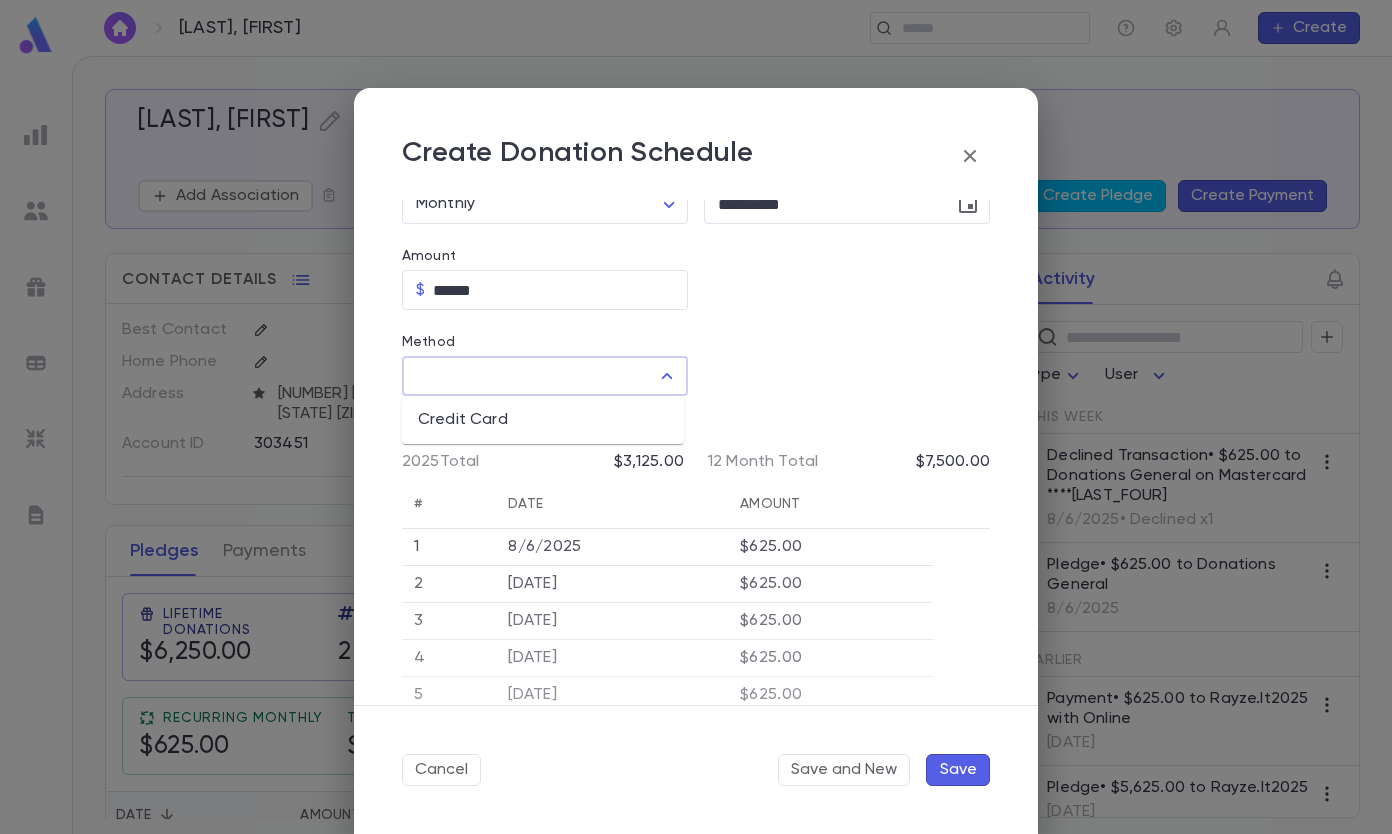 click on "Credit Card" at bounding box center [543, 420] 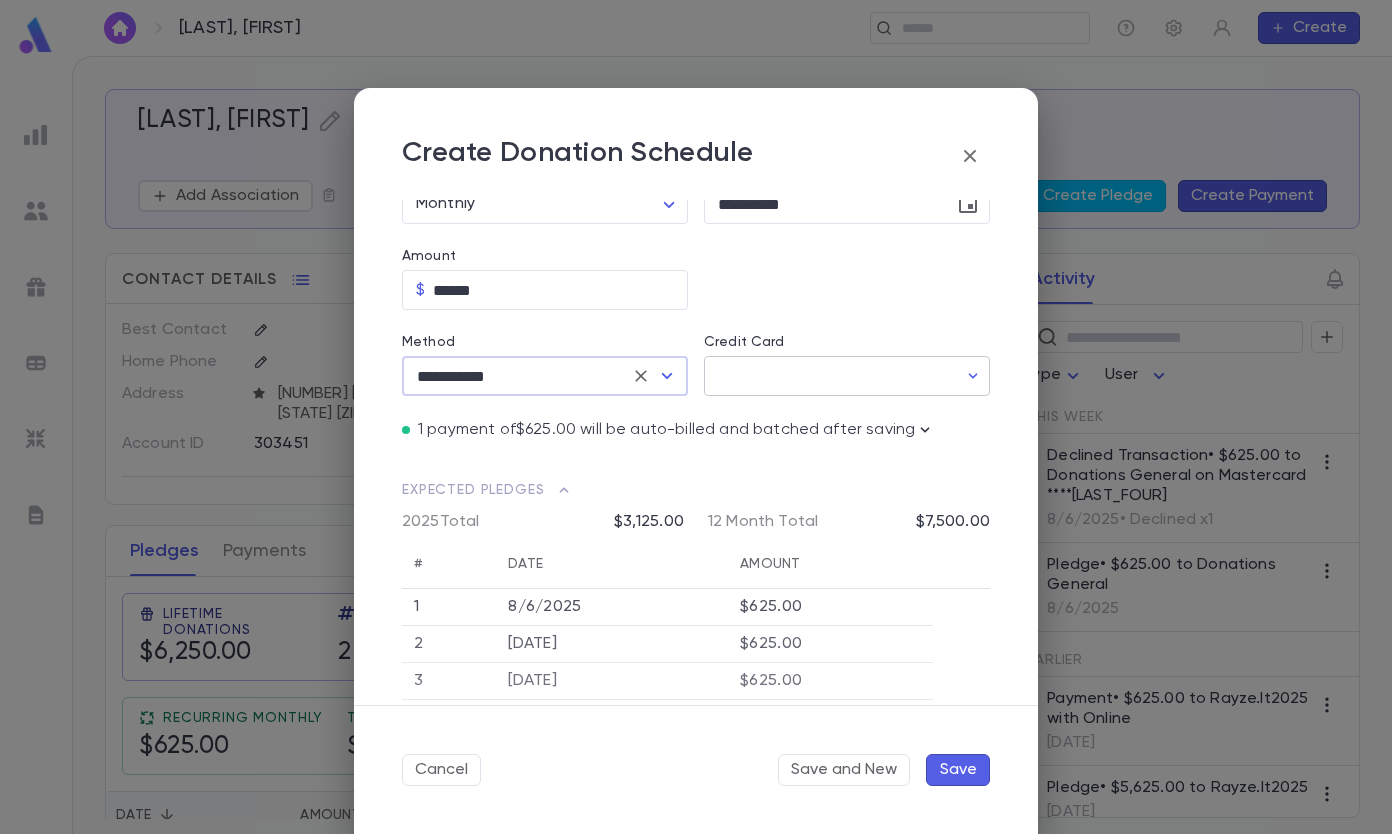 click on "Credit Card" at bounding box center [830, 376] 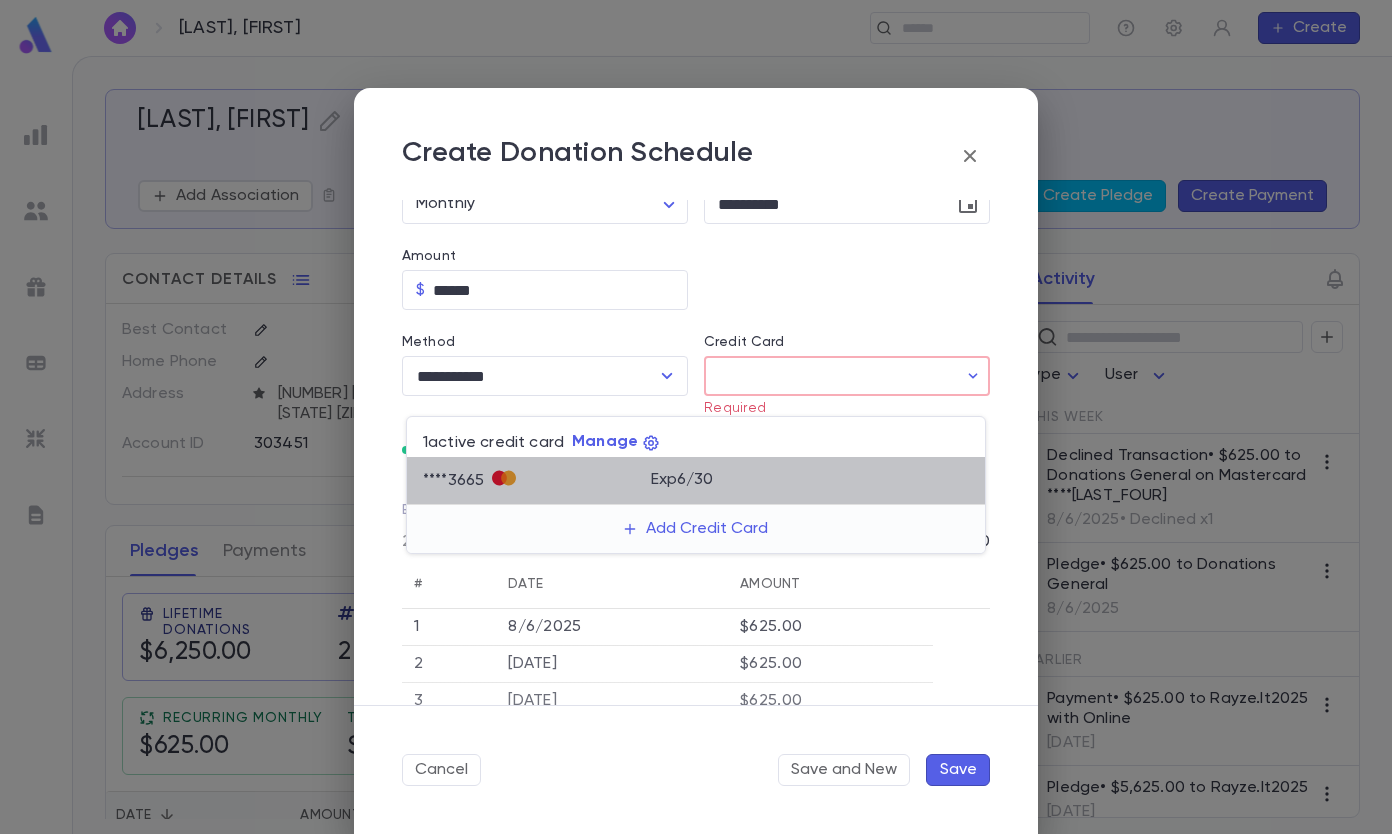 click on "**** [LAST_FOUR]" at bounding box center [537, 481] 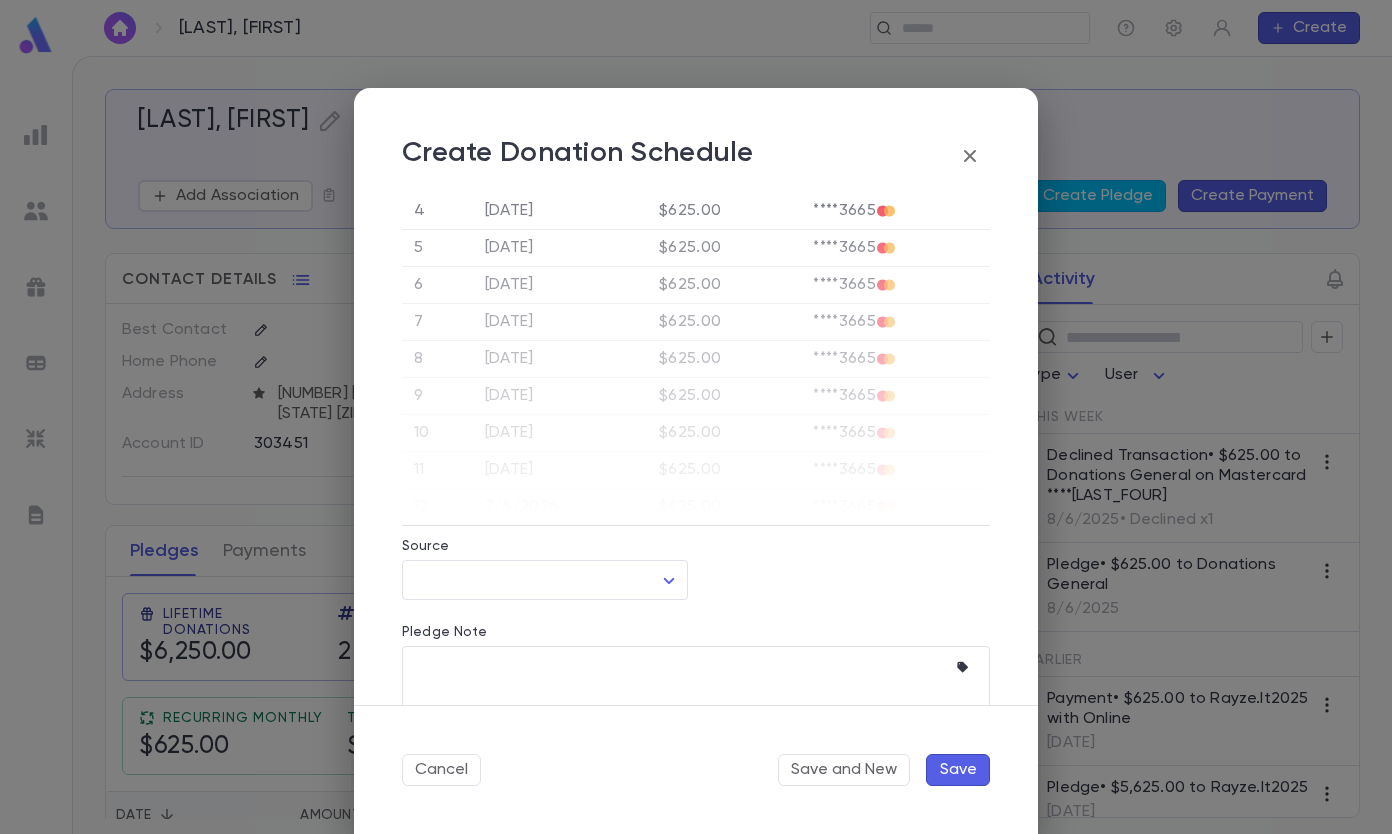 scroll, scrollTop: 858, scrollLeft: 0, axis: vertical 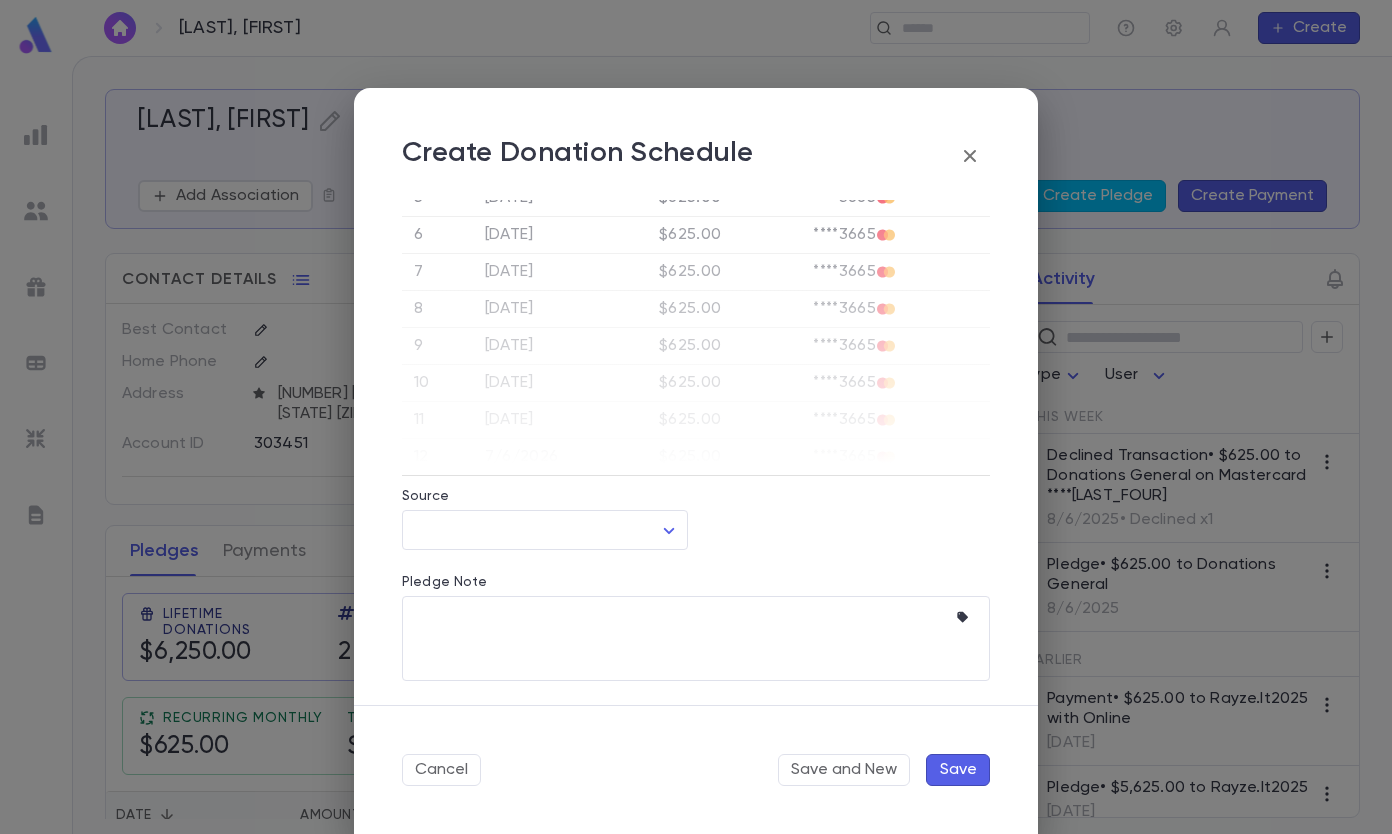 click on "Save" at bounding box center (958, 770) 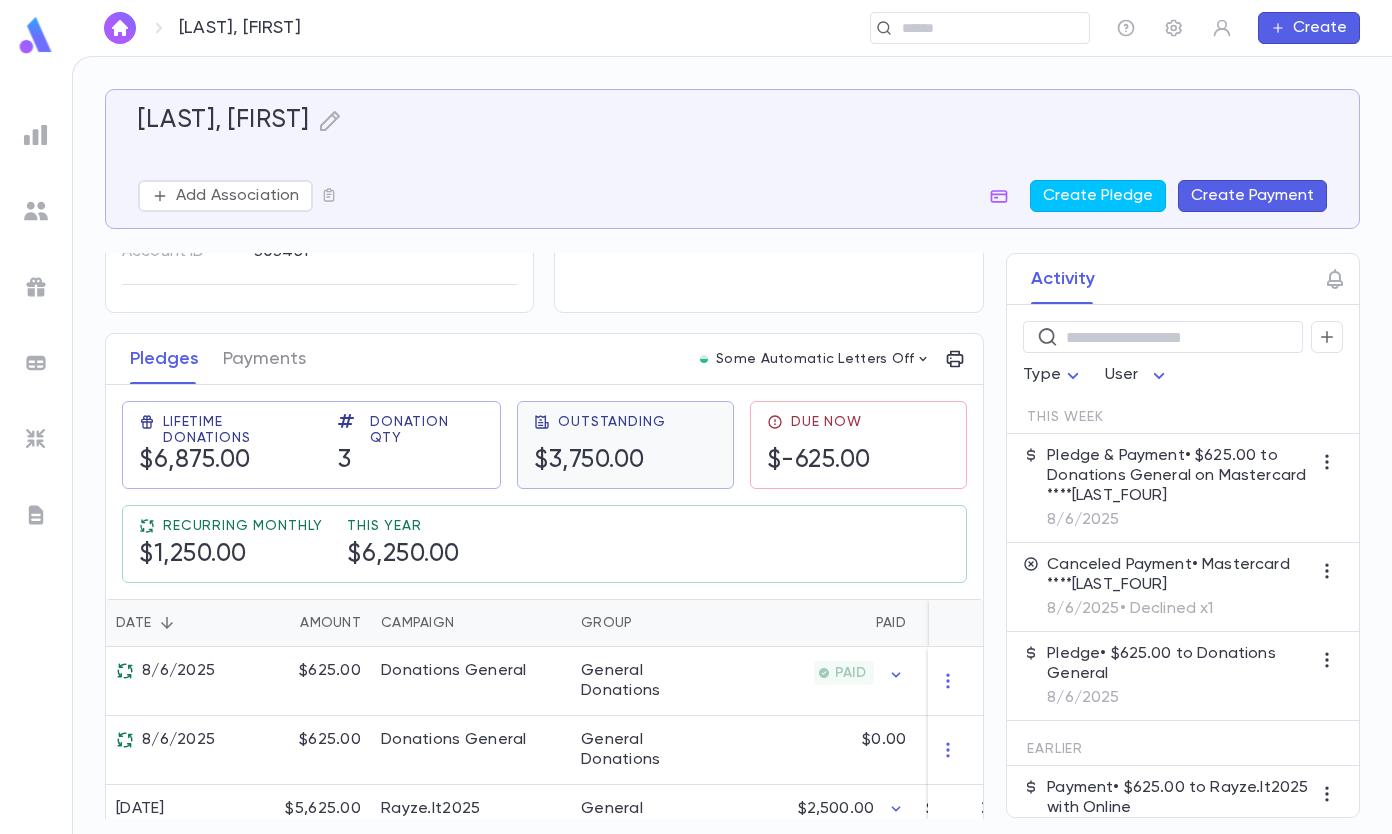 scroll, scrollTop: 256, scrollLeft: 0, axis: vertical 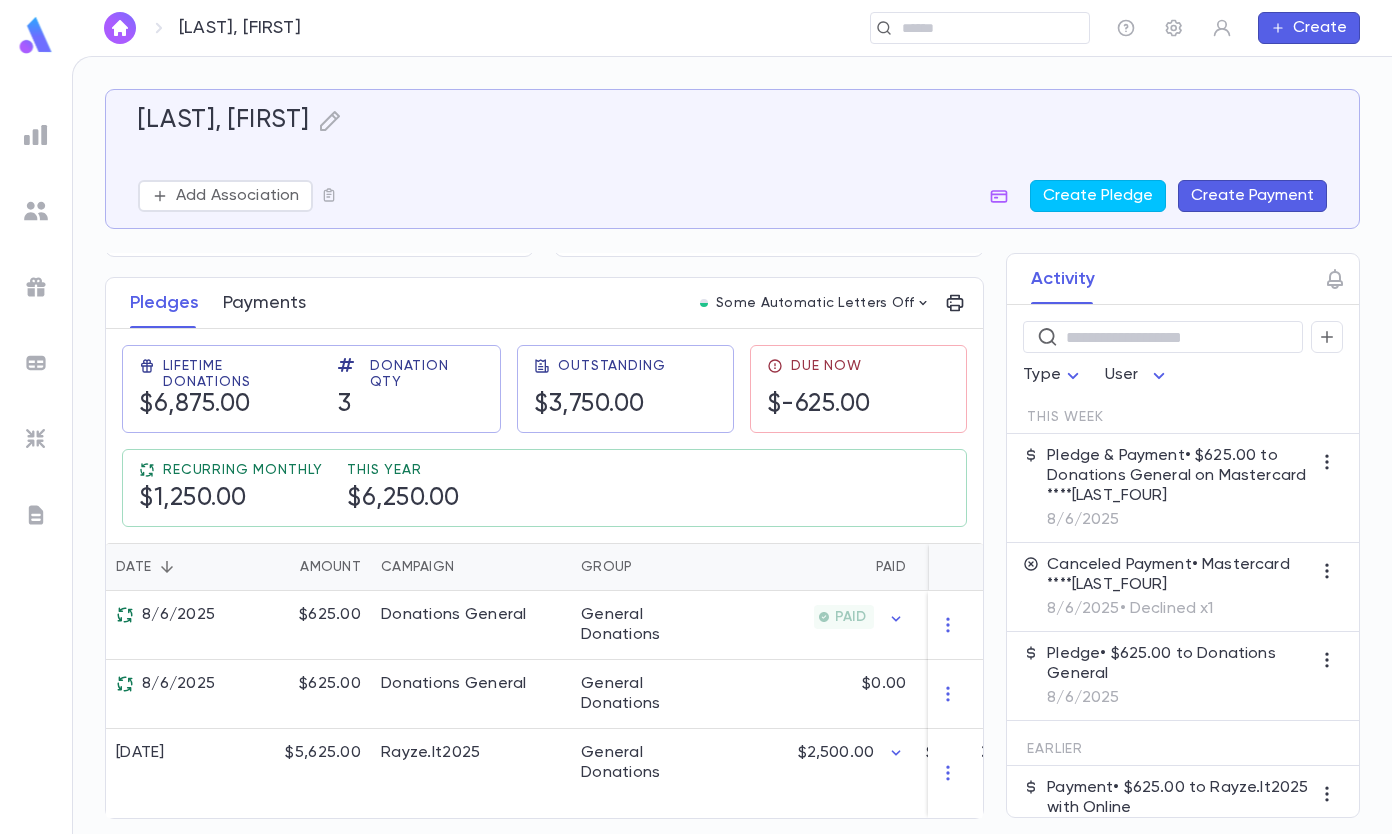 click on "Payments" at bounding box center [264, 303] 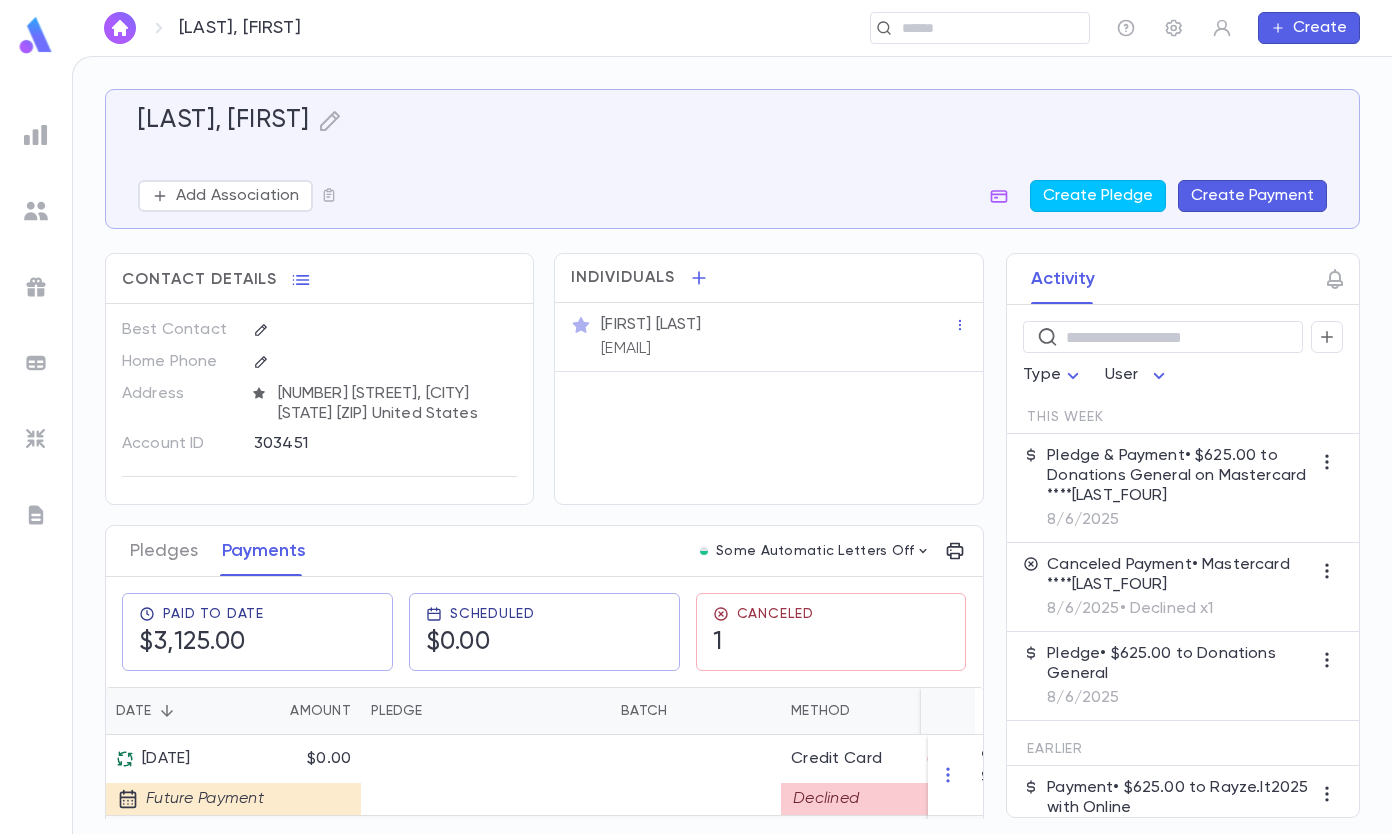 scroll, scrollTop: 251, scrollLeft: 0, axis: vertical 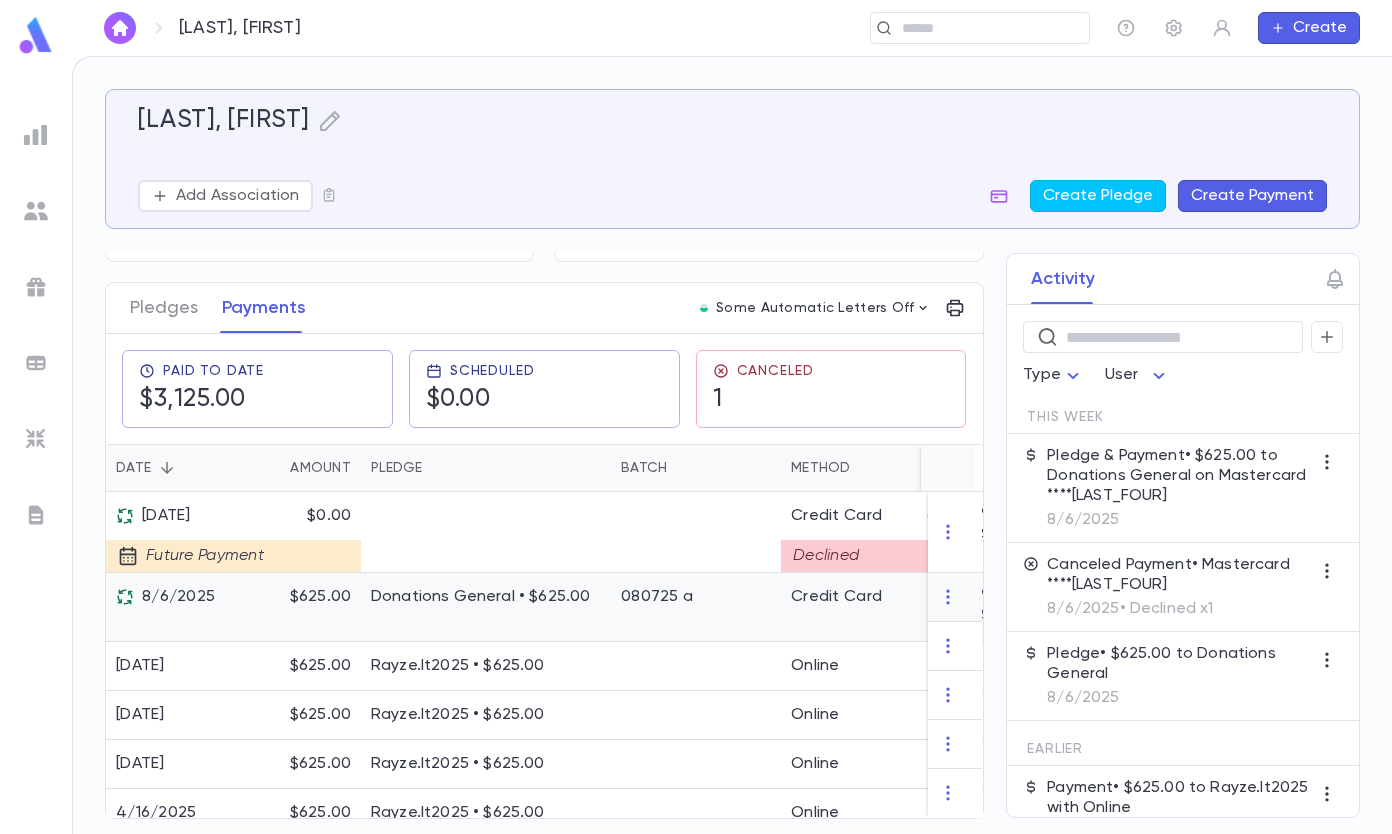 click on "080725 a" at bounding box center [696, 607] 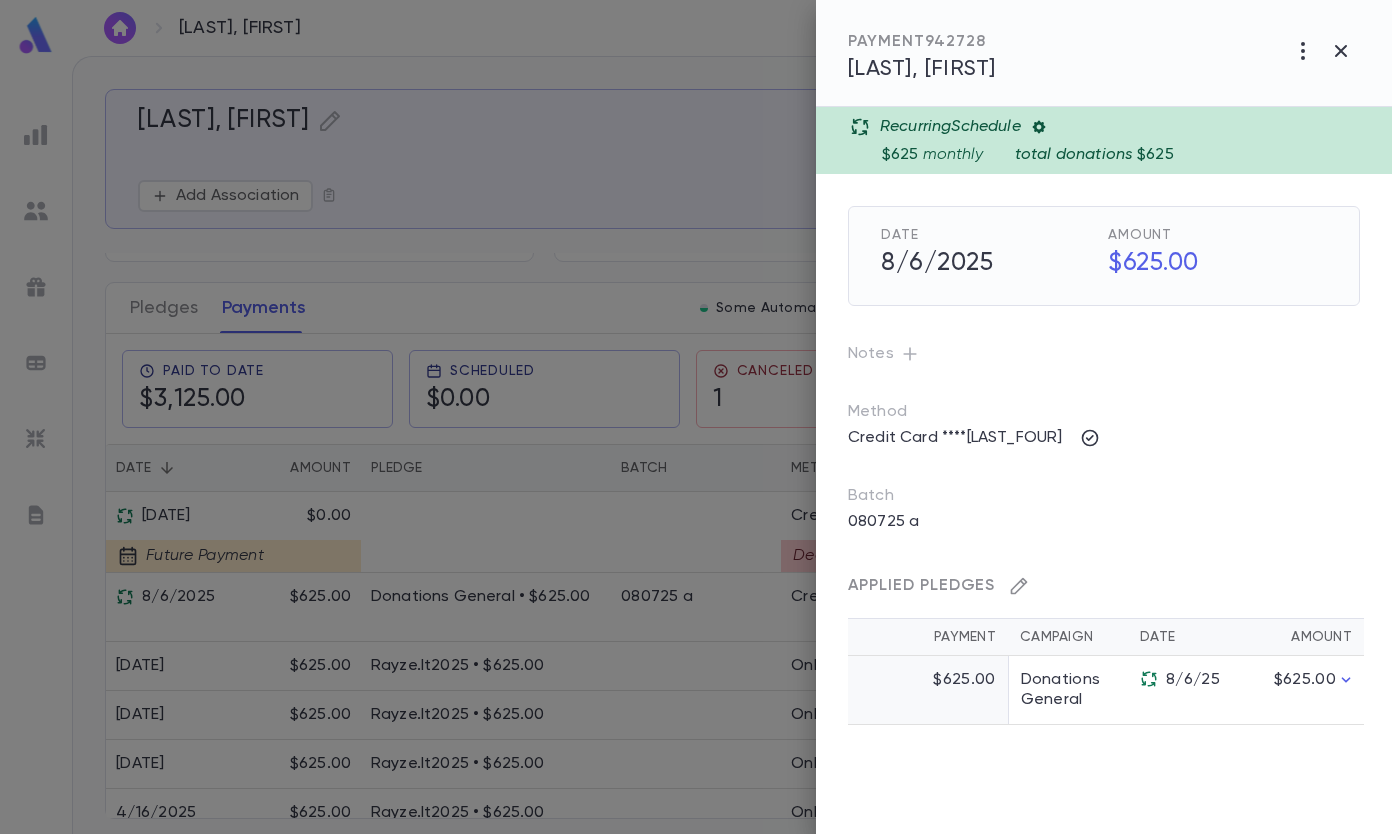 click 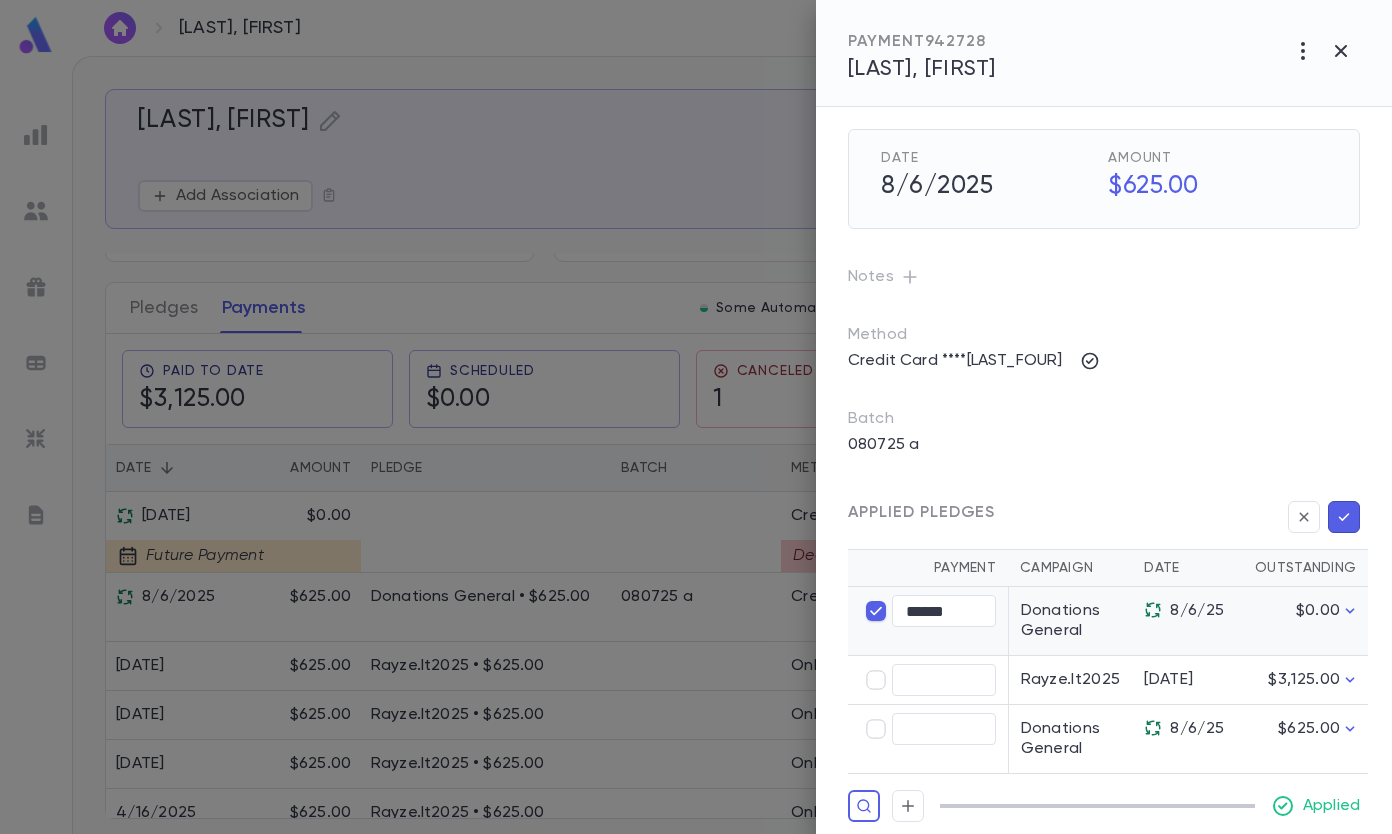 scroll, scrollTop: 98, scrollLeft: 0, axis: vertical 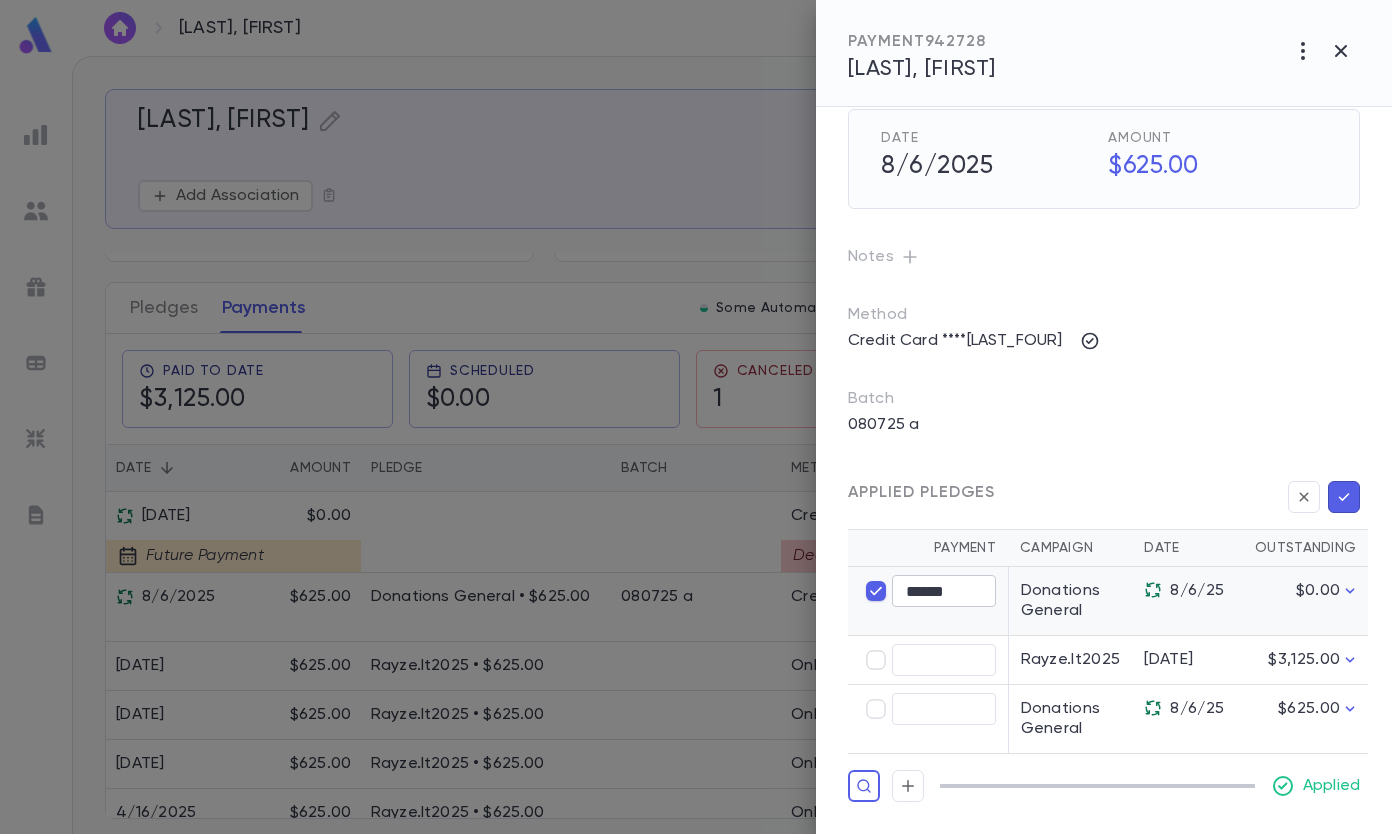 type on "****" 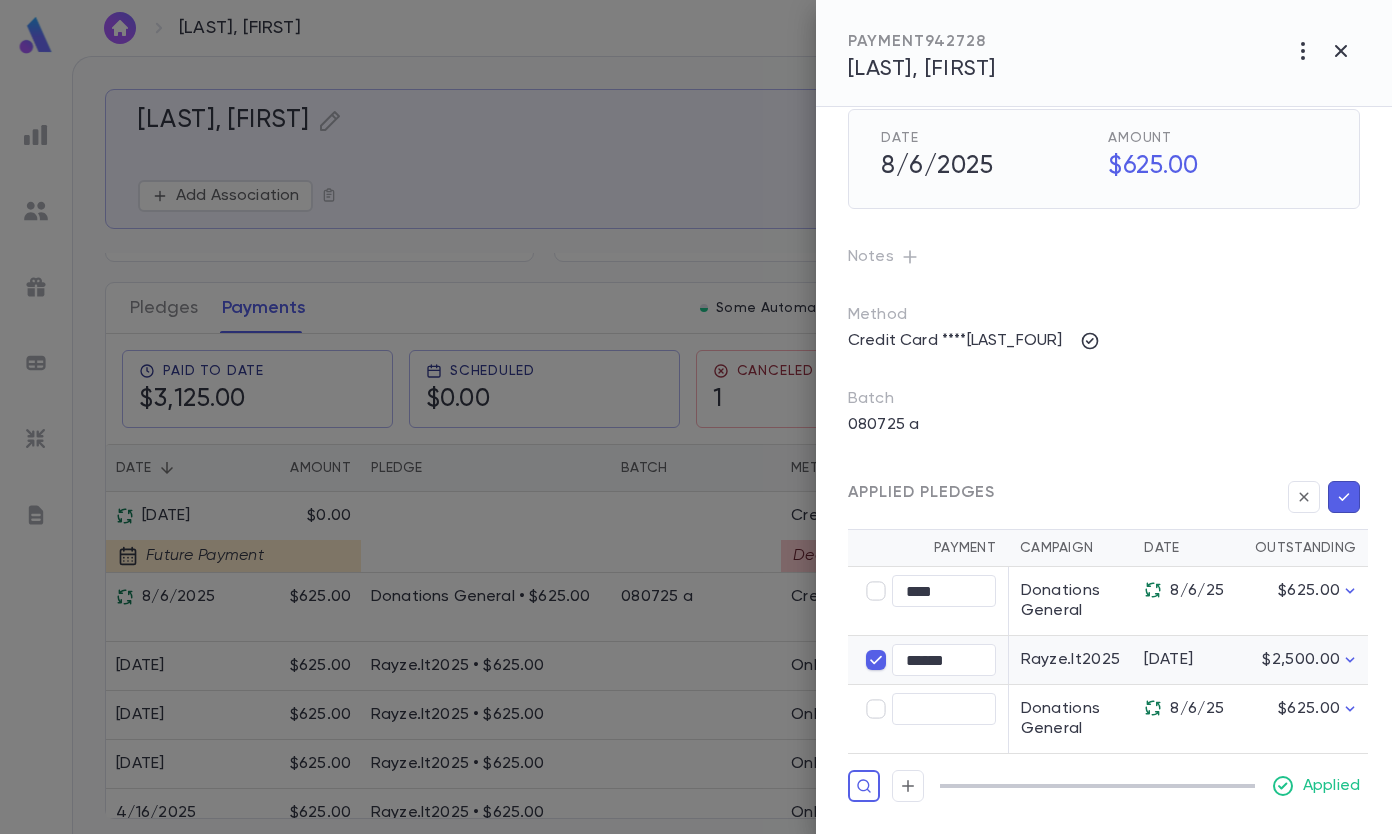 type on "******" 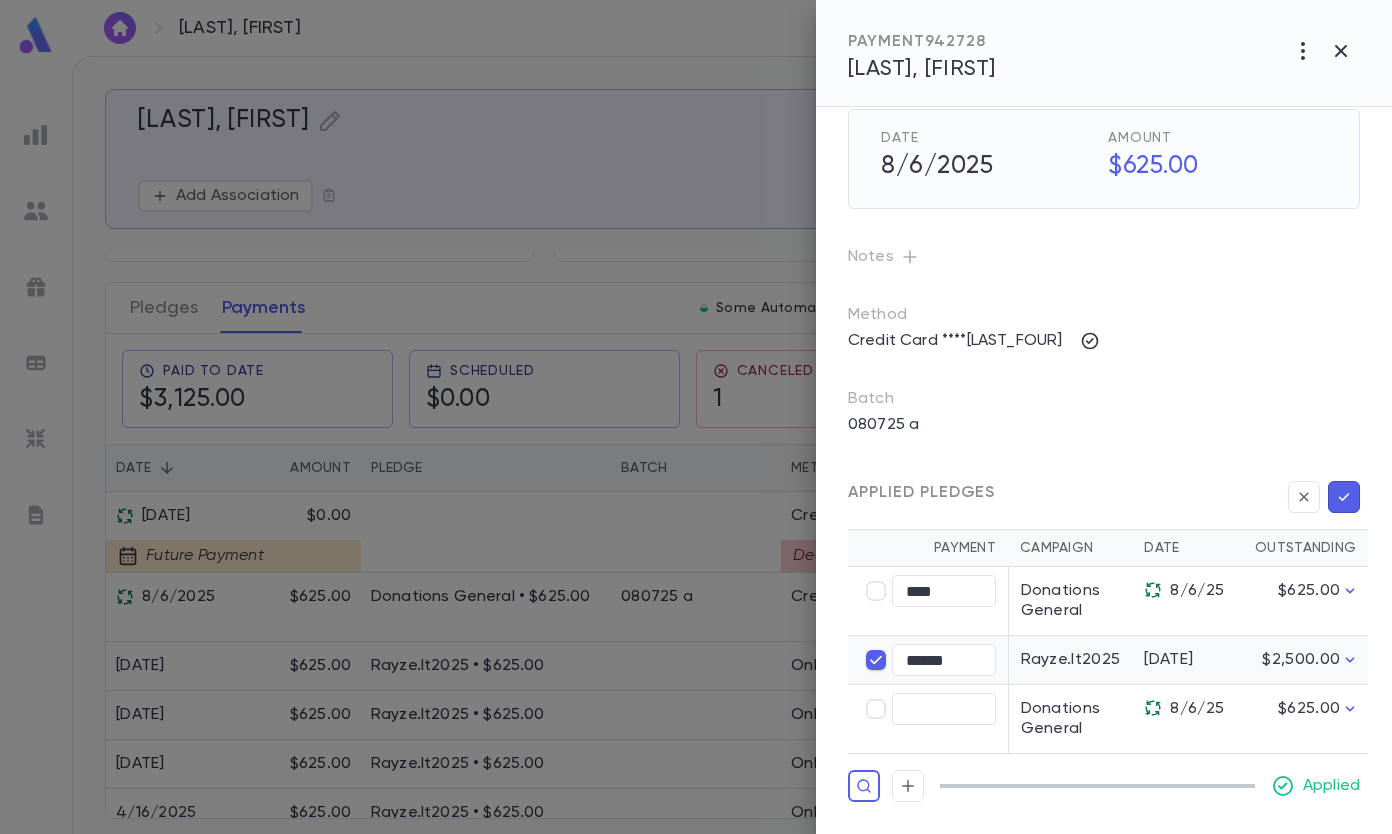 click 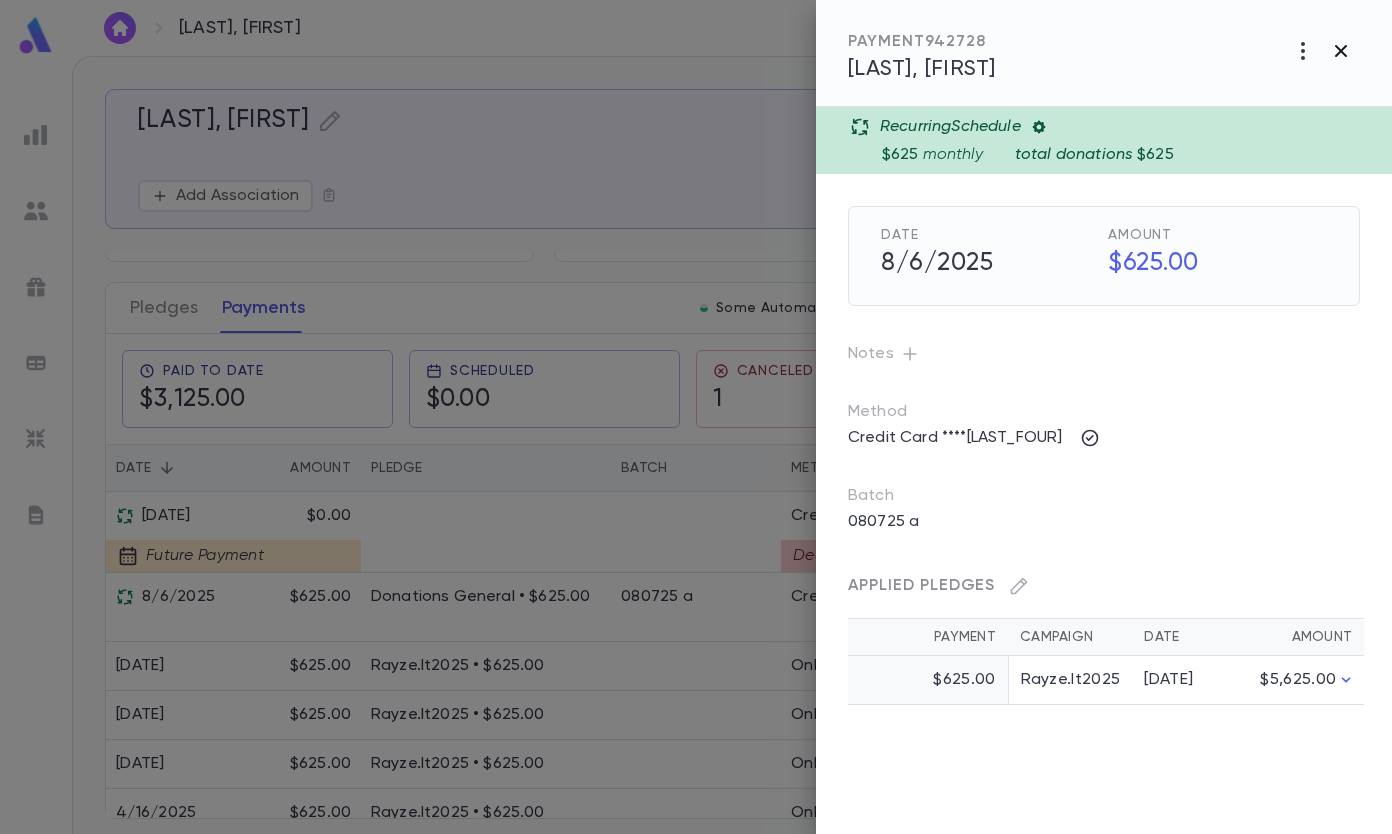 click 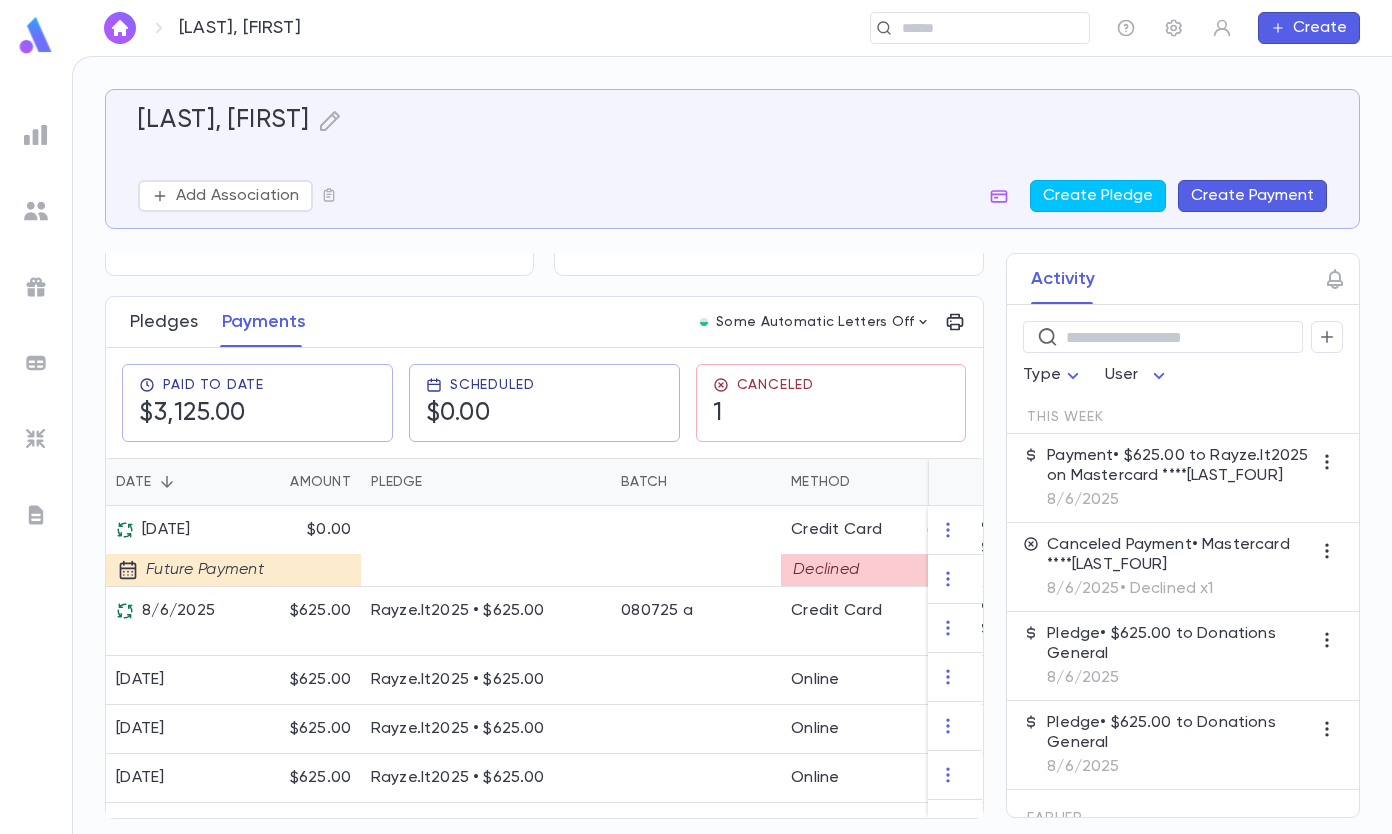 scroll, scrollTop: 251, scrollLeft: 0, axis: vertical 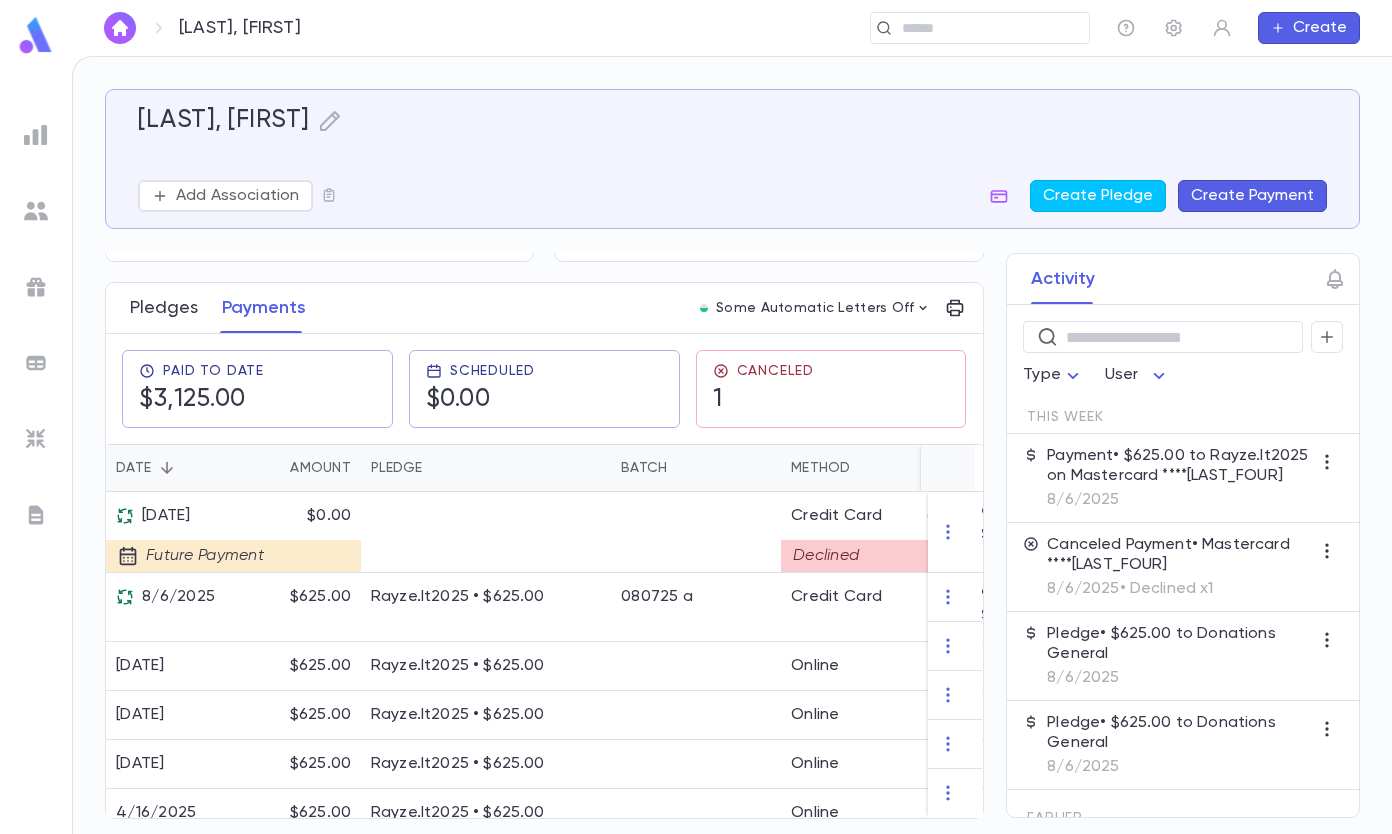 click on "Pledges" at bounding box center [164, 308] 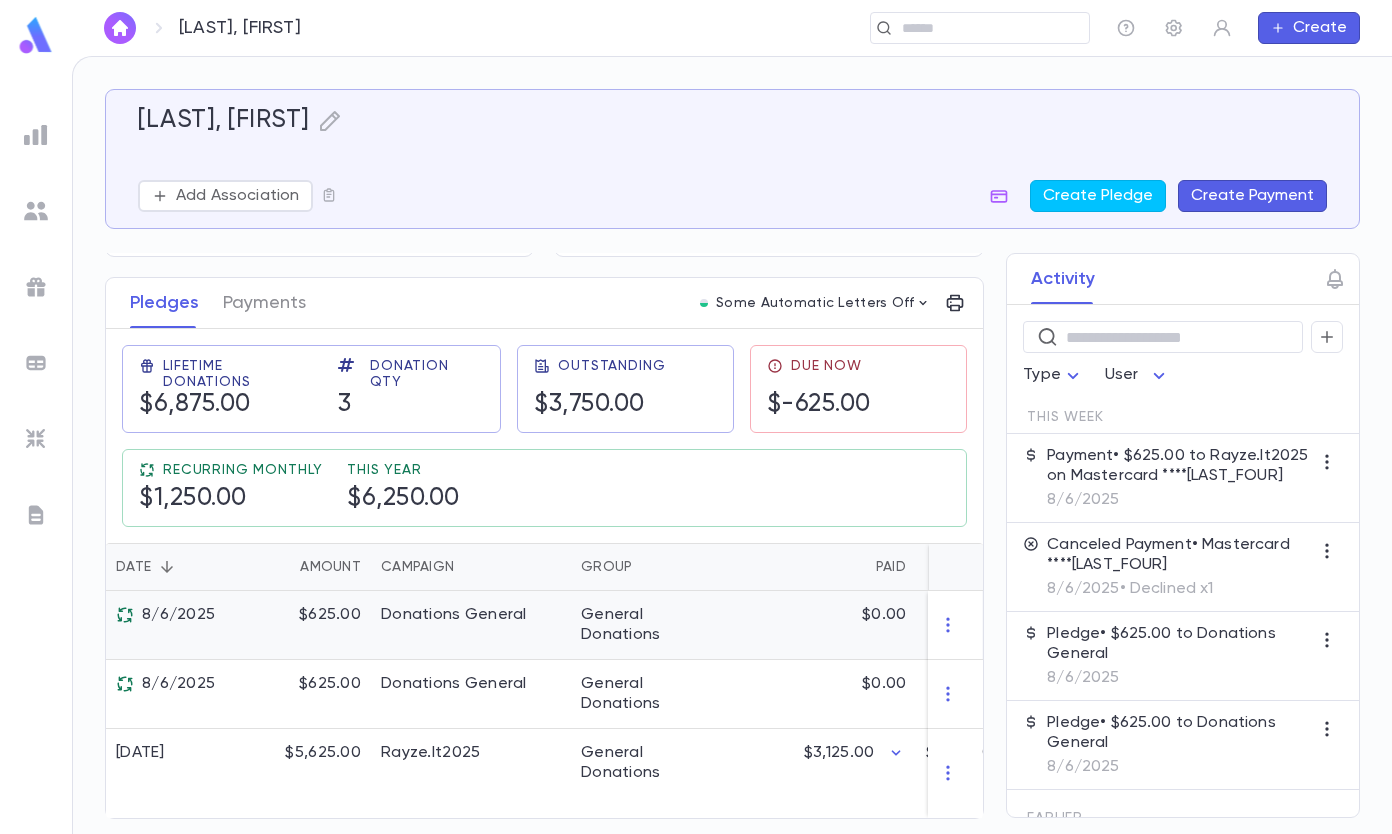 scroll, scrollTop: 256, scrollLeft: 0, axis: vertical 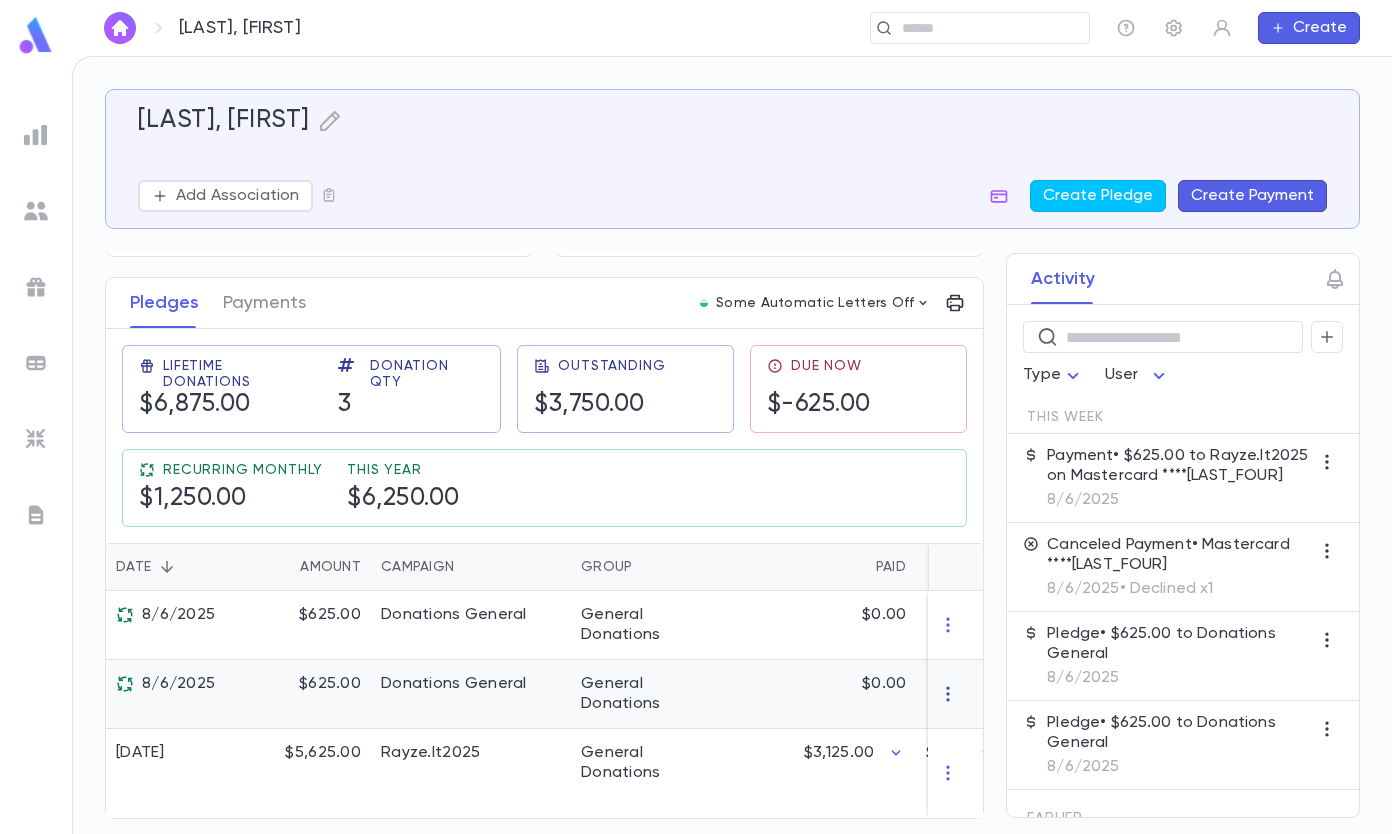 click 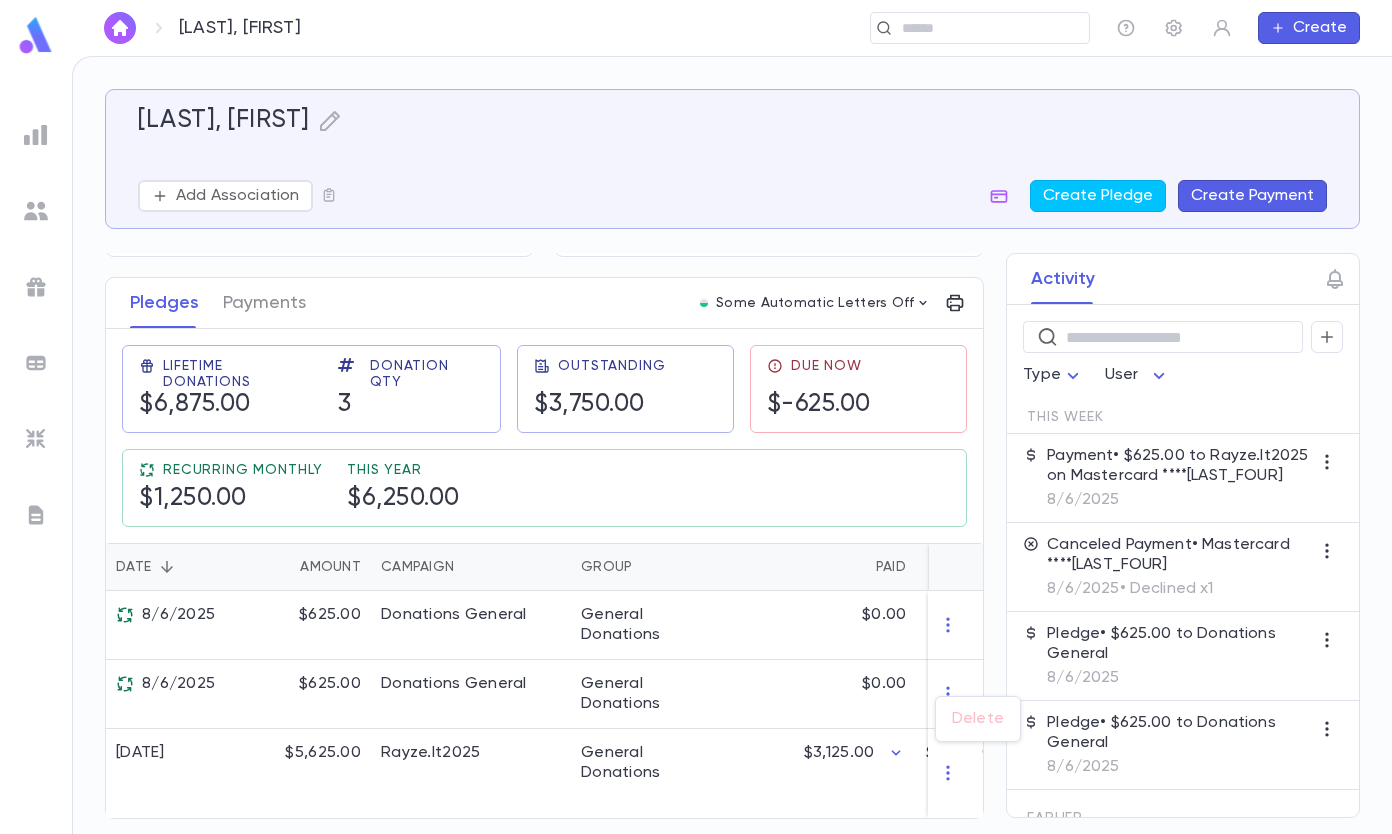click on "Delete" at bounding box center (978, 719) 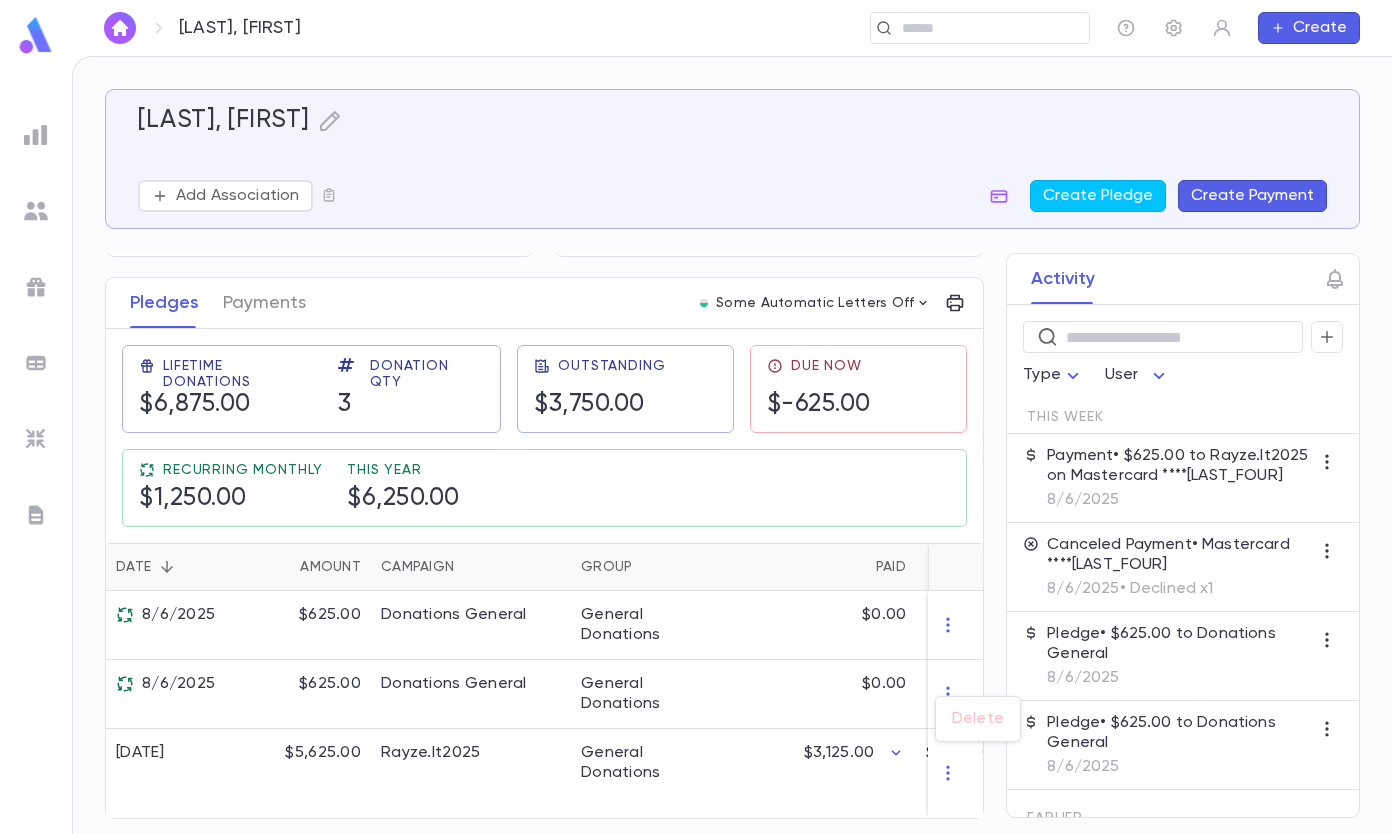 click at bounding box center (696, 417) 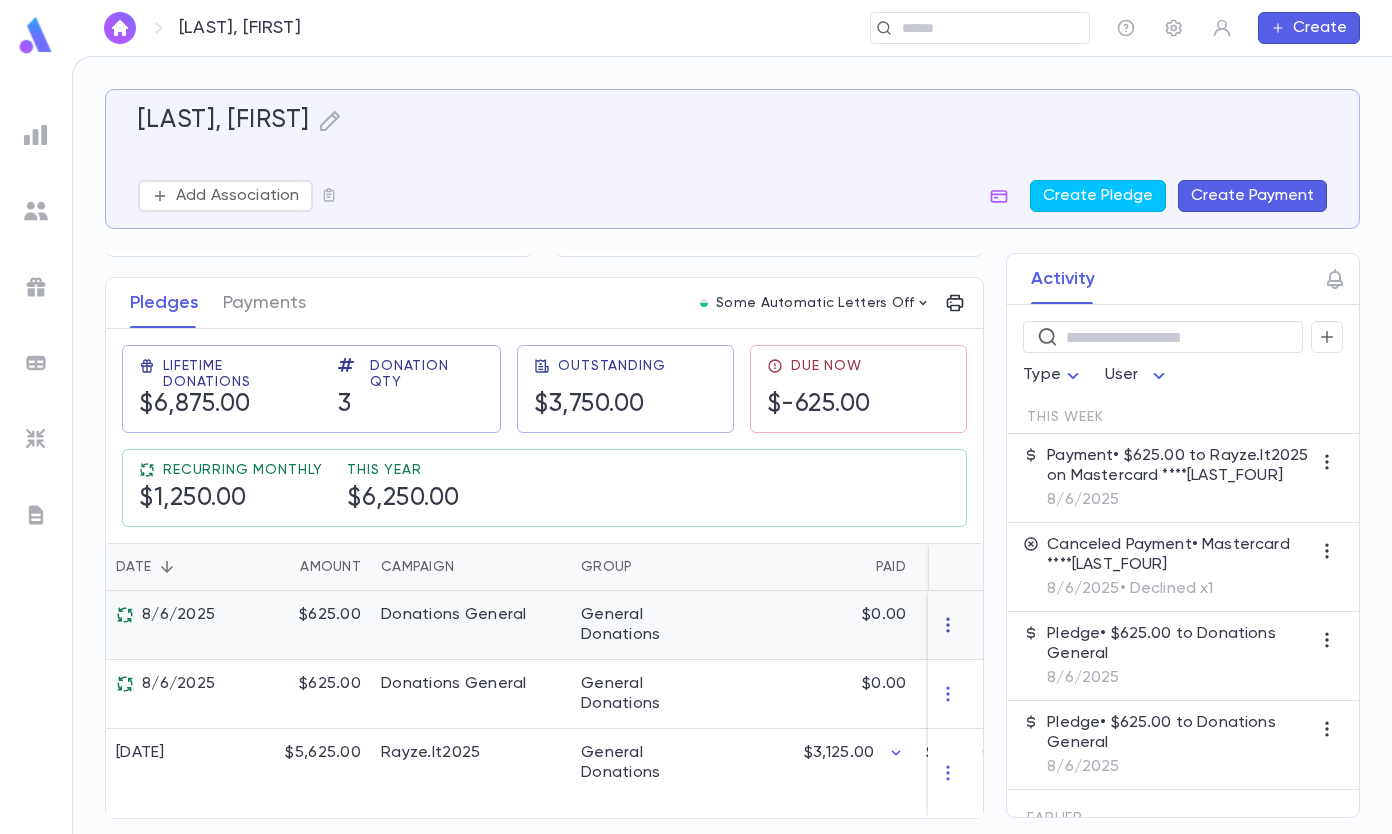 click 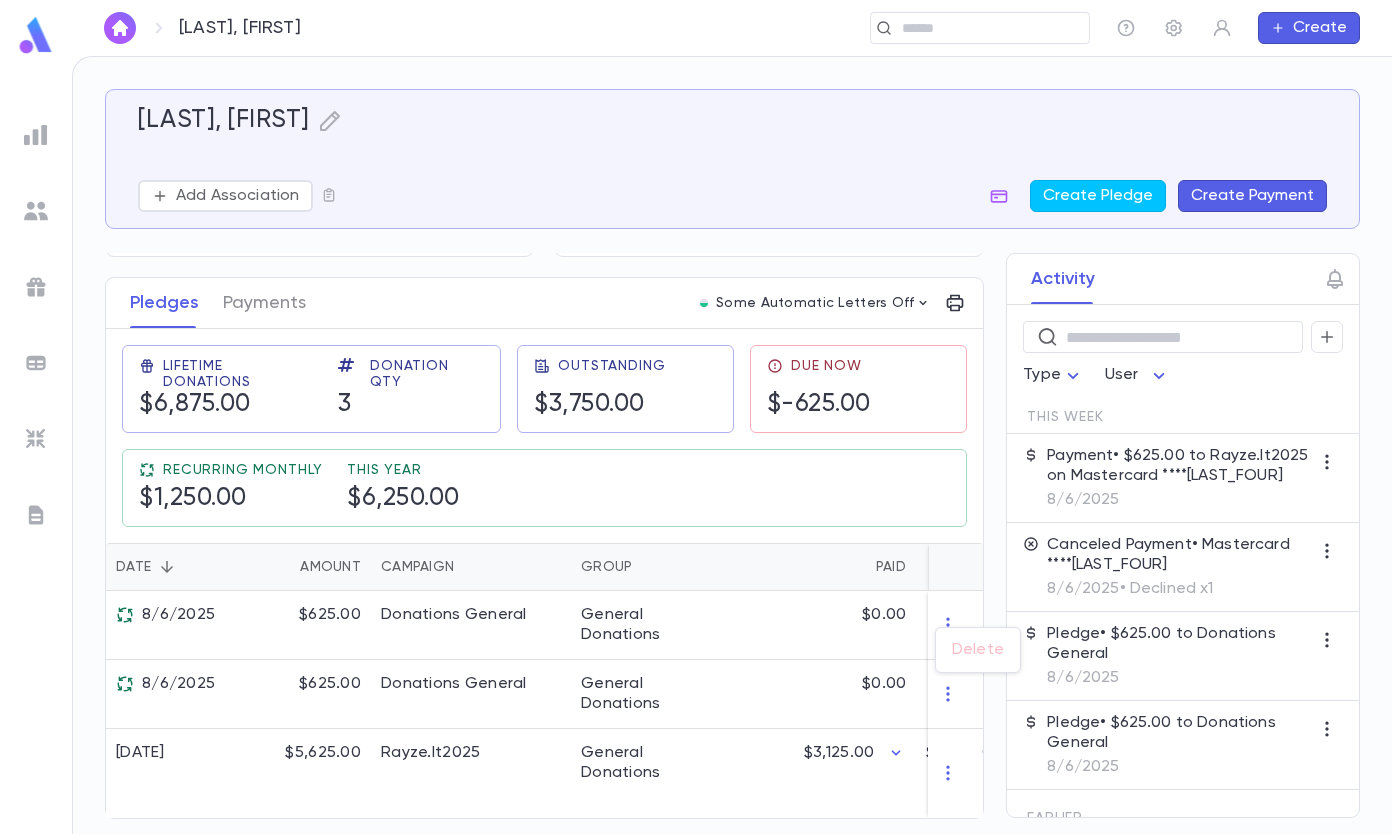 click on "Delete" at bounding box center [978, 650] 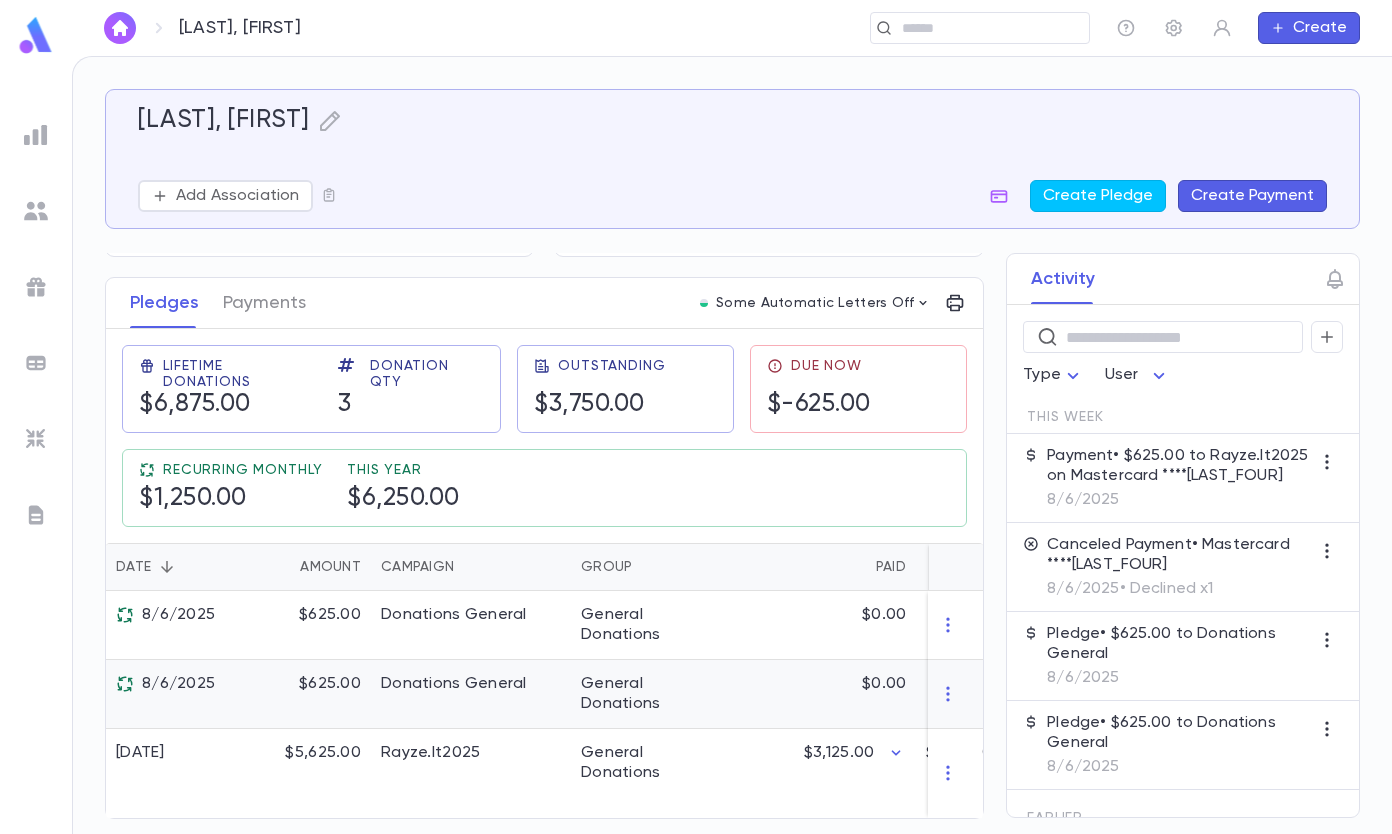 click on "Donations General" at bounding box center [471, 694] 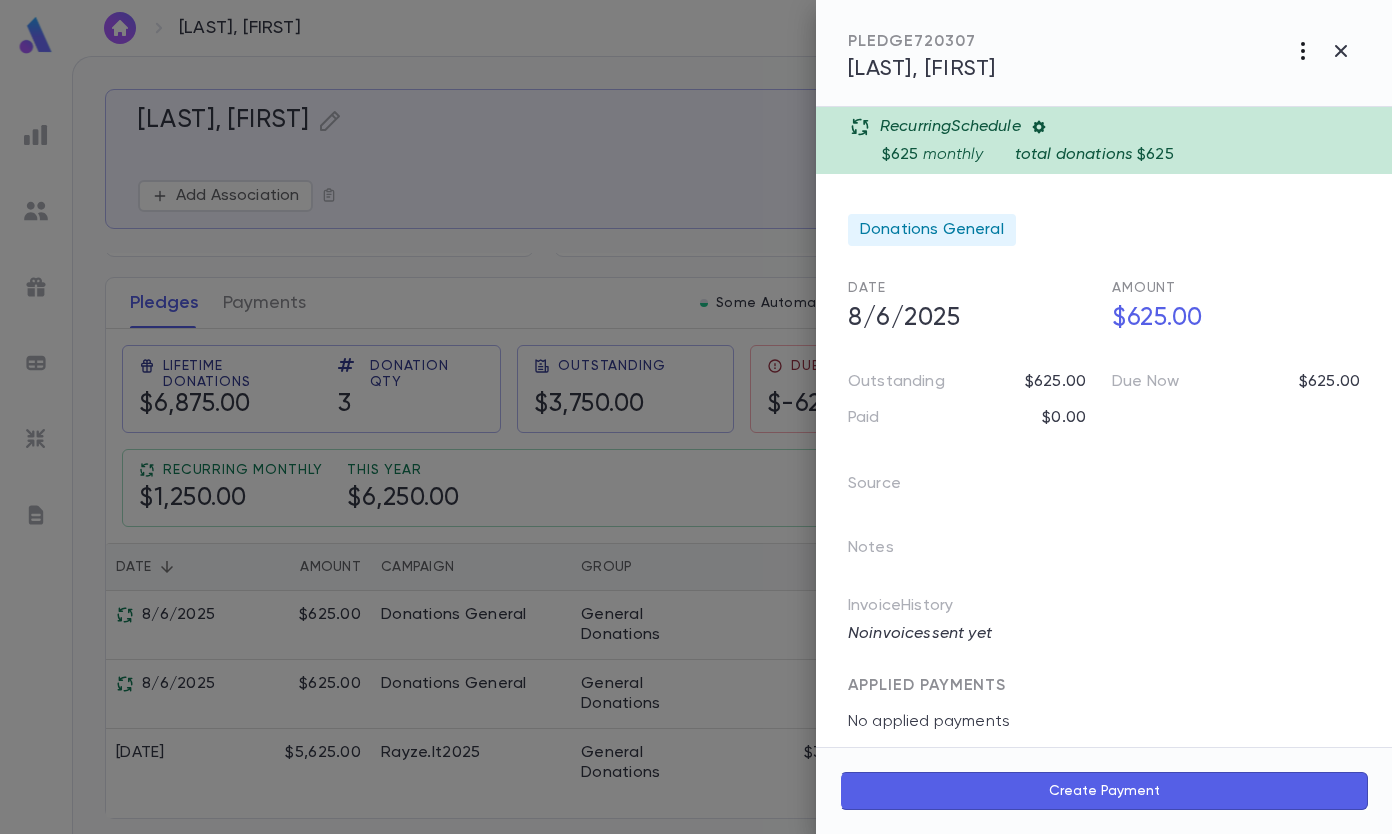 click 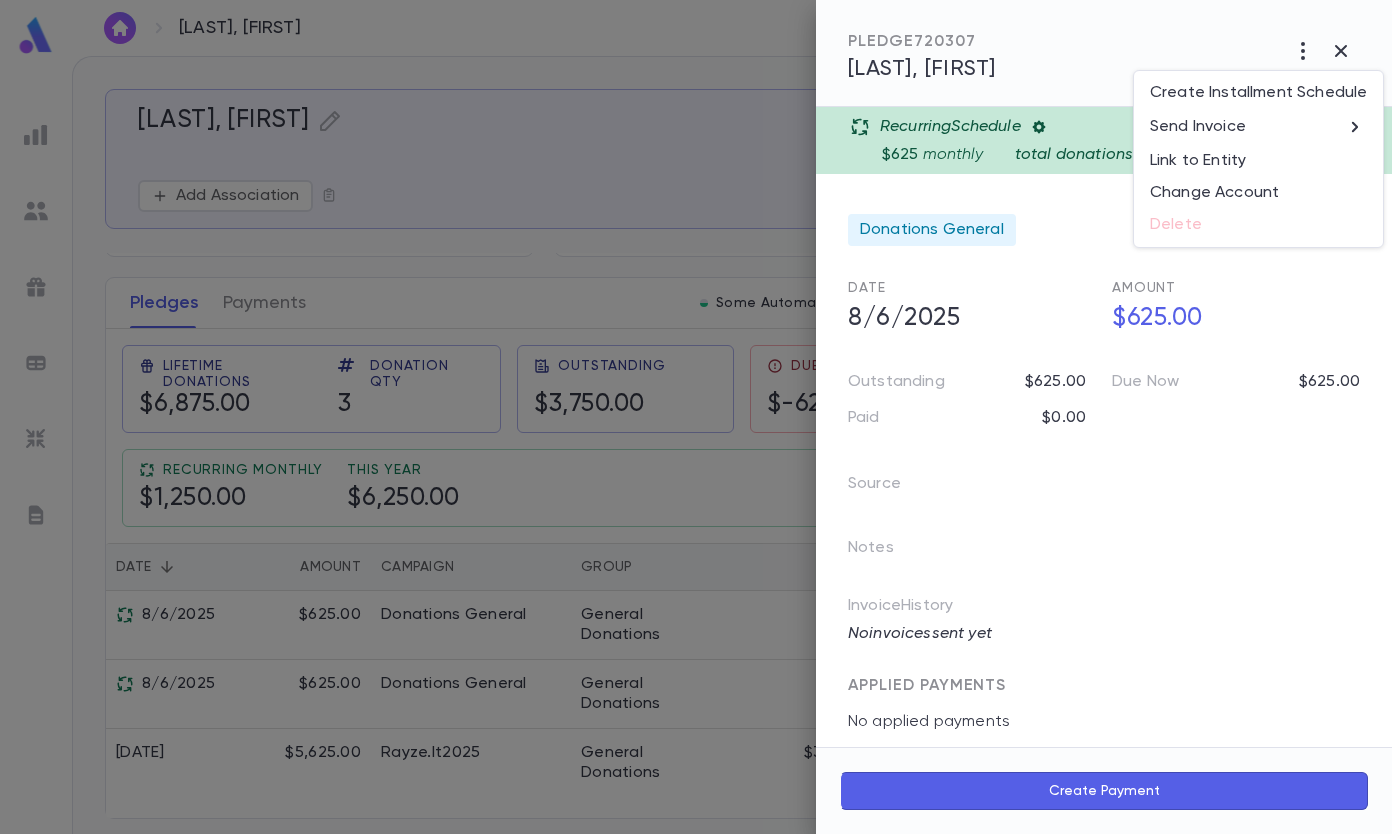 click on "Create Installment Schedule Send   Invoice Link to Entity Change Account Delete" at bounding box center (1258, 159) 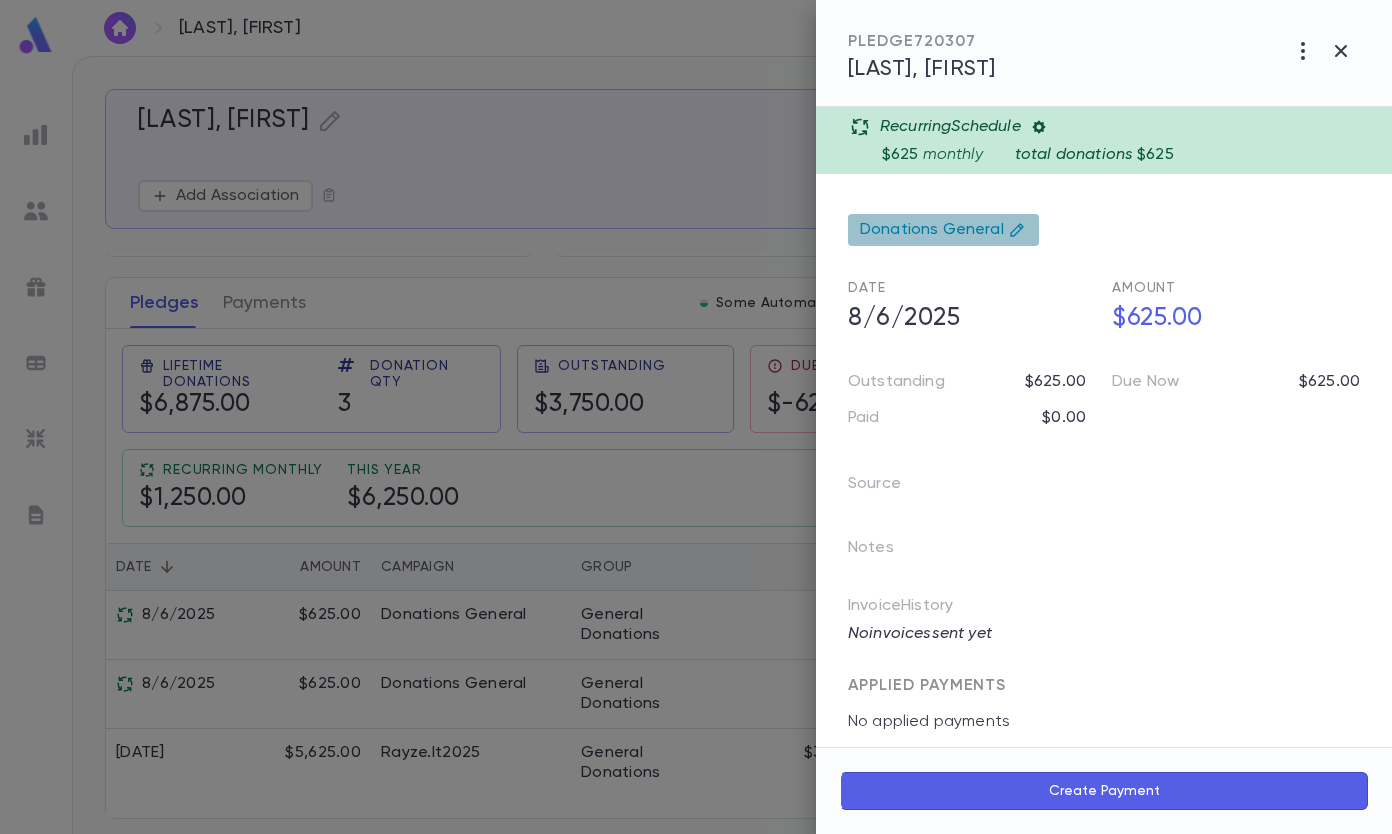 click on "Donations General" at bounding box center (943, 230) 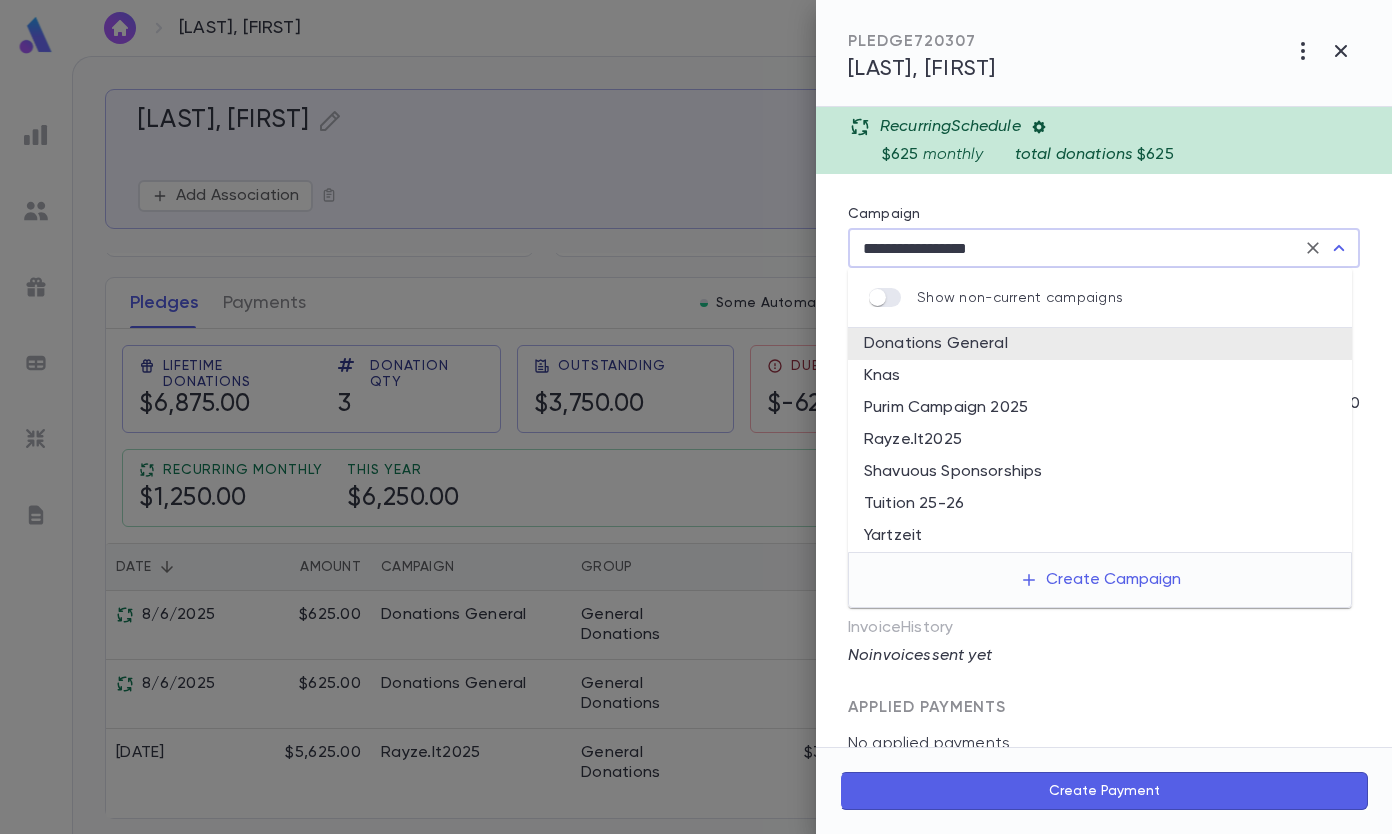 click on "**********" at bounding box center [1104, 430] 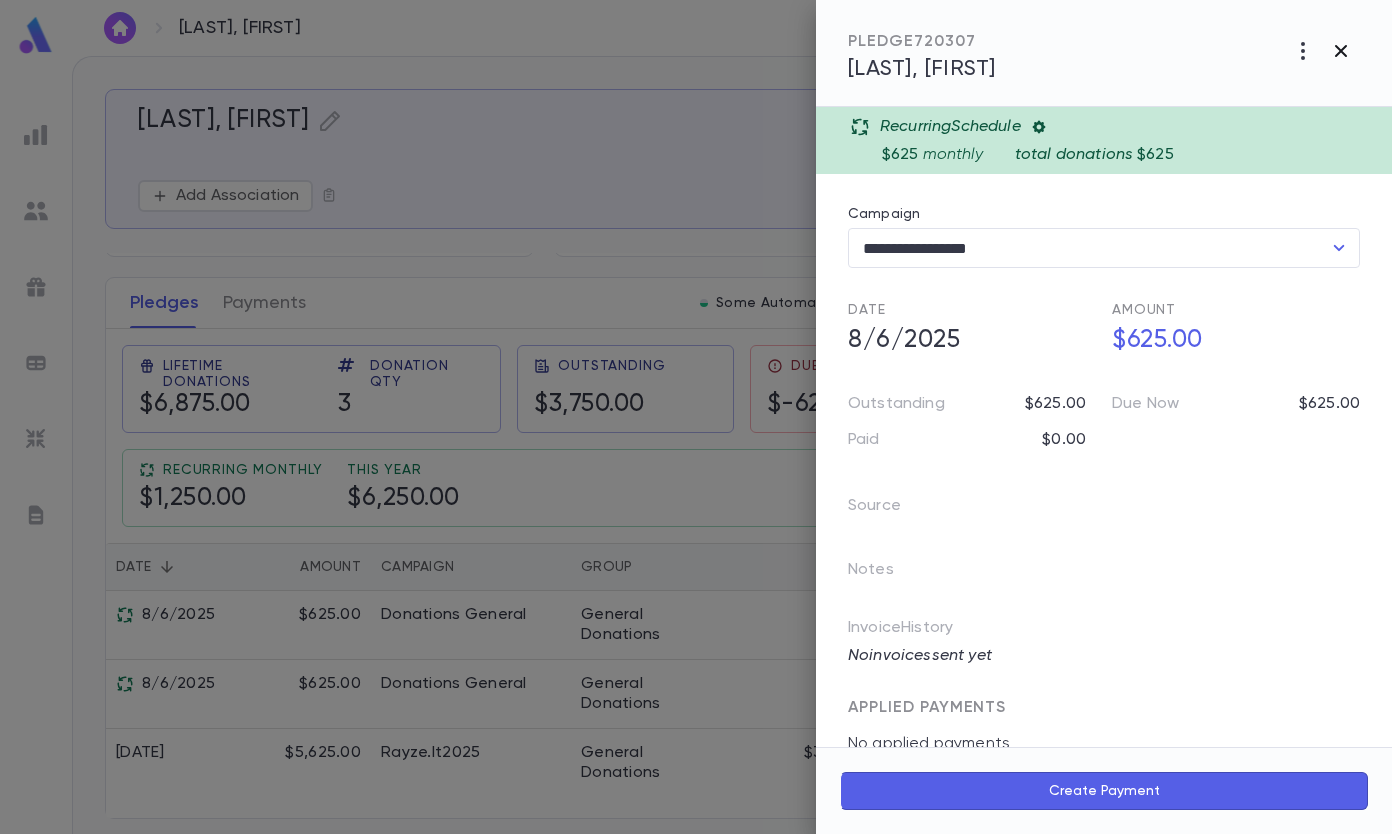 click 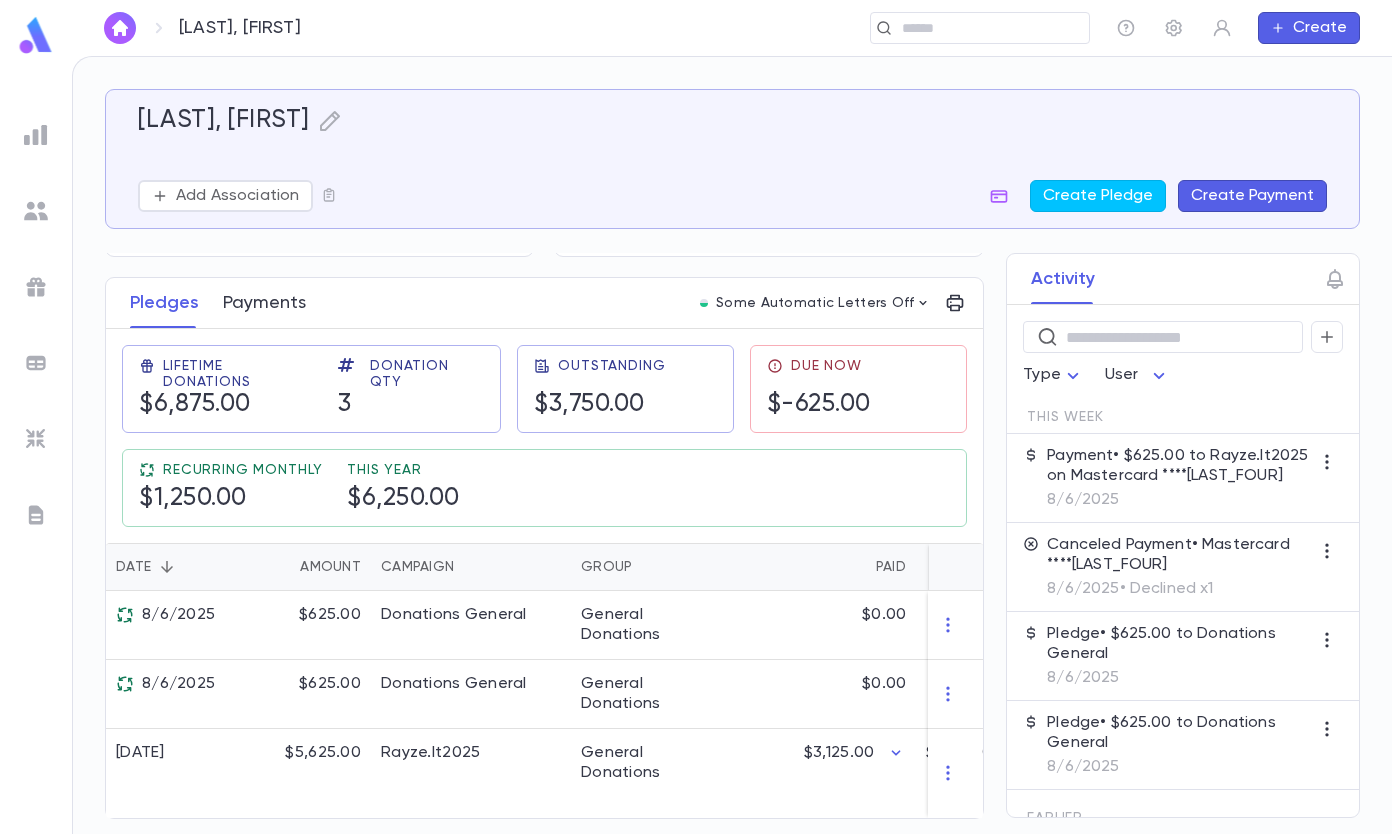 click on "Payments" at bounding box center [264, 303] 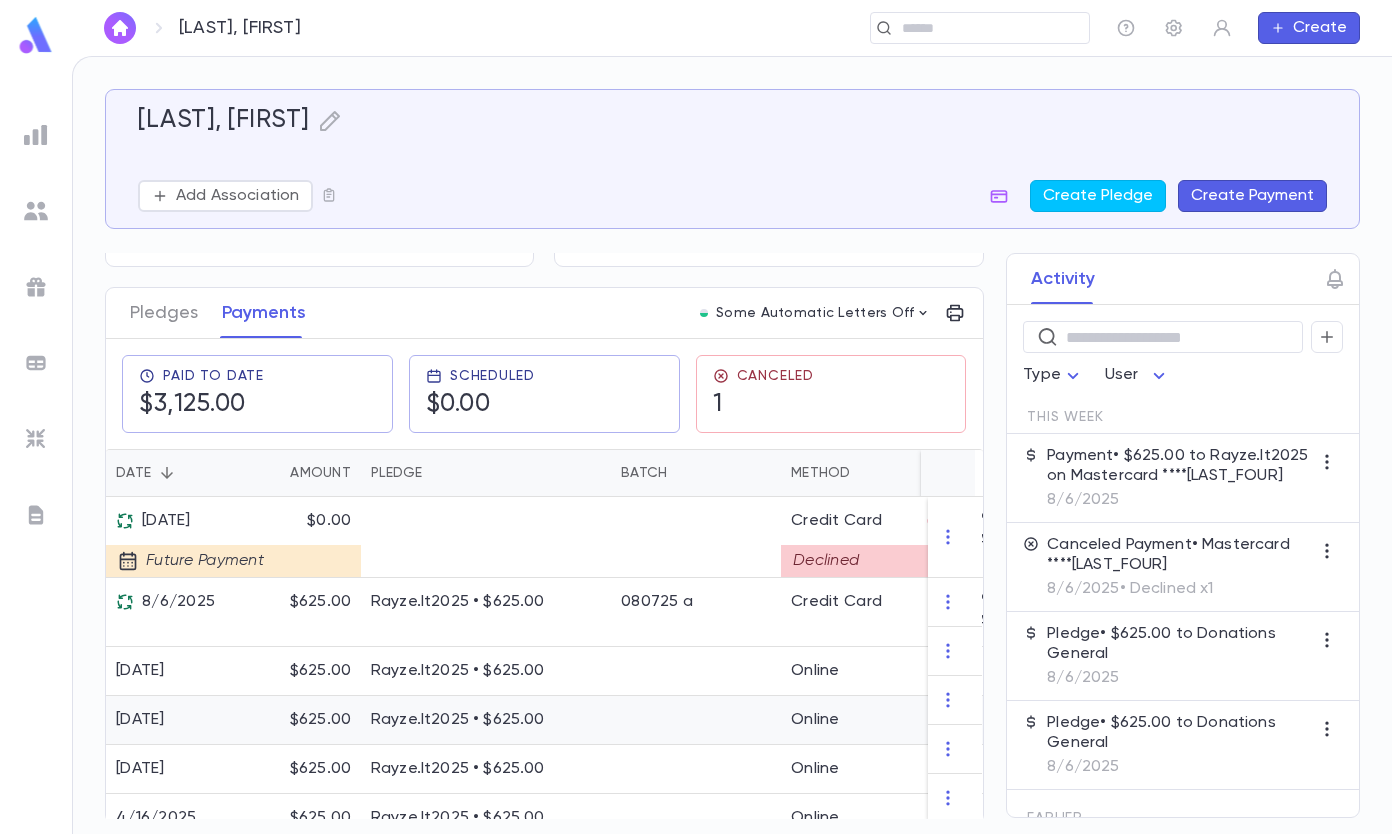 scroll, scrollTop: 251, scrollLeft: 0, axis: vertical 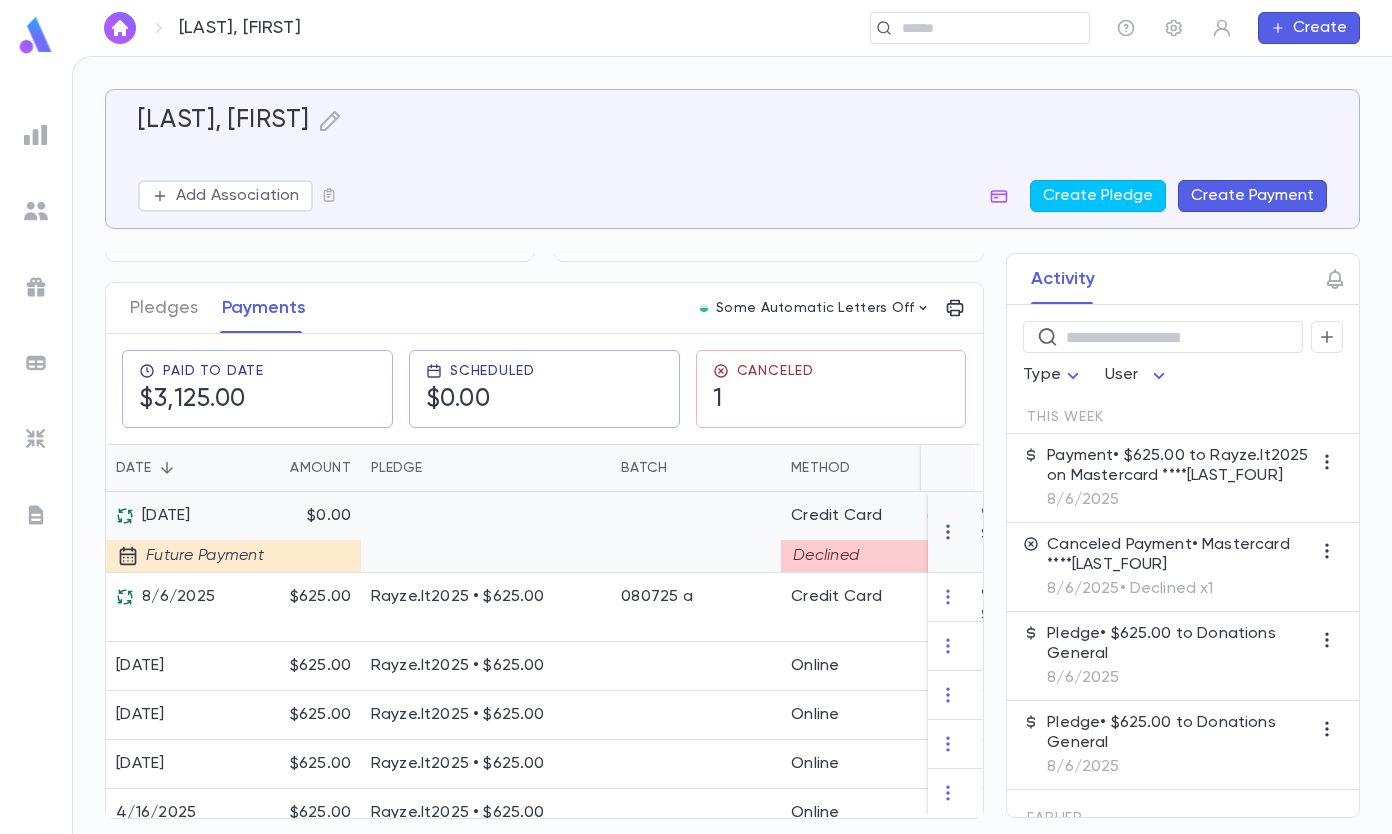 click 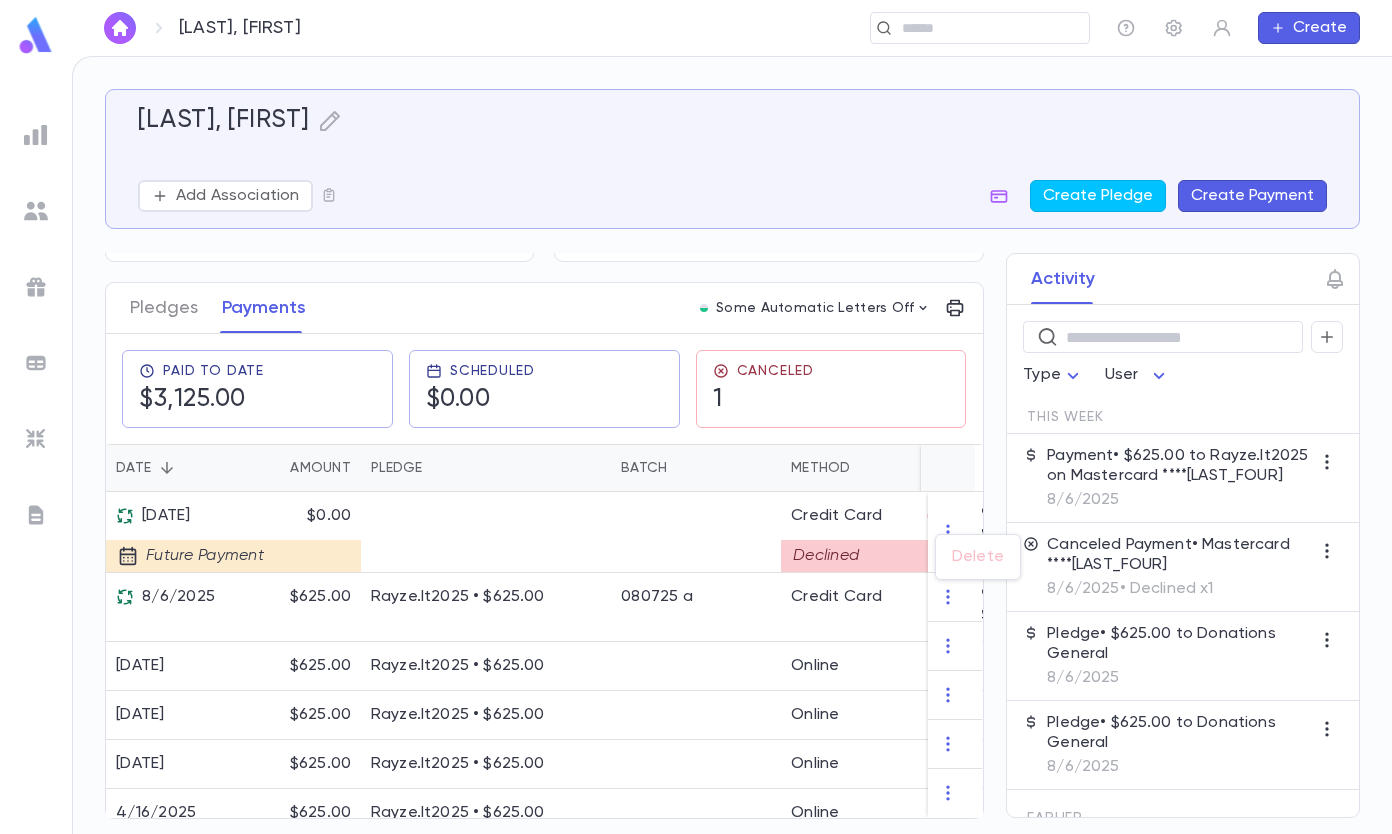 click on "Delete" at bounding box center [978, 557] 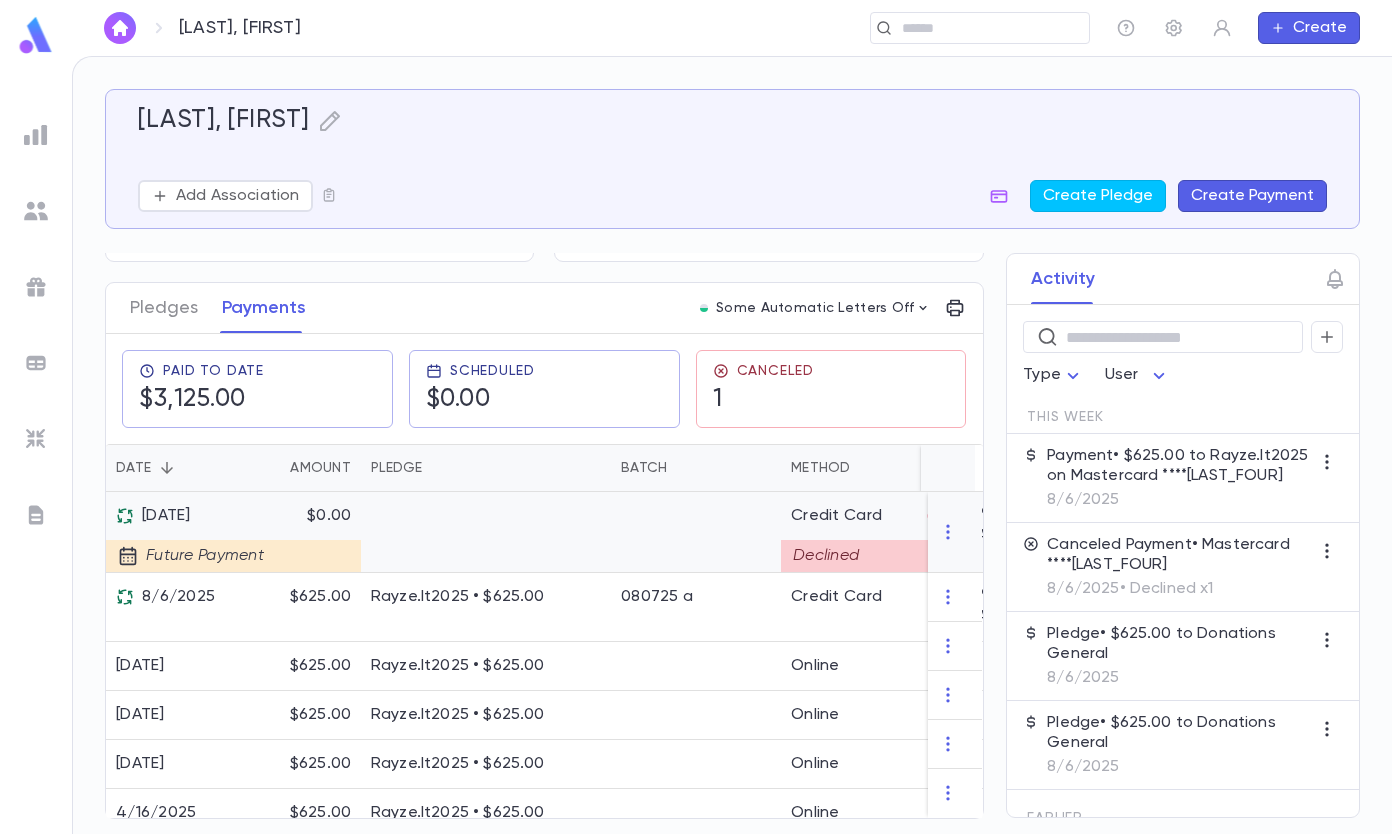 click at bounding box center [486, 532] 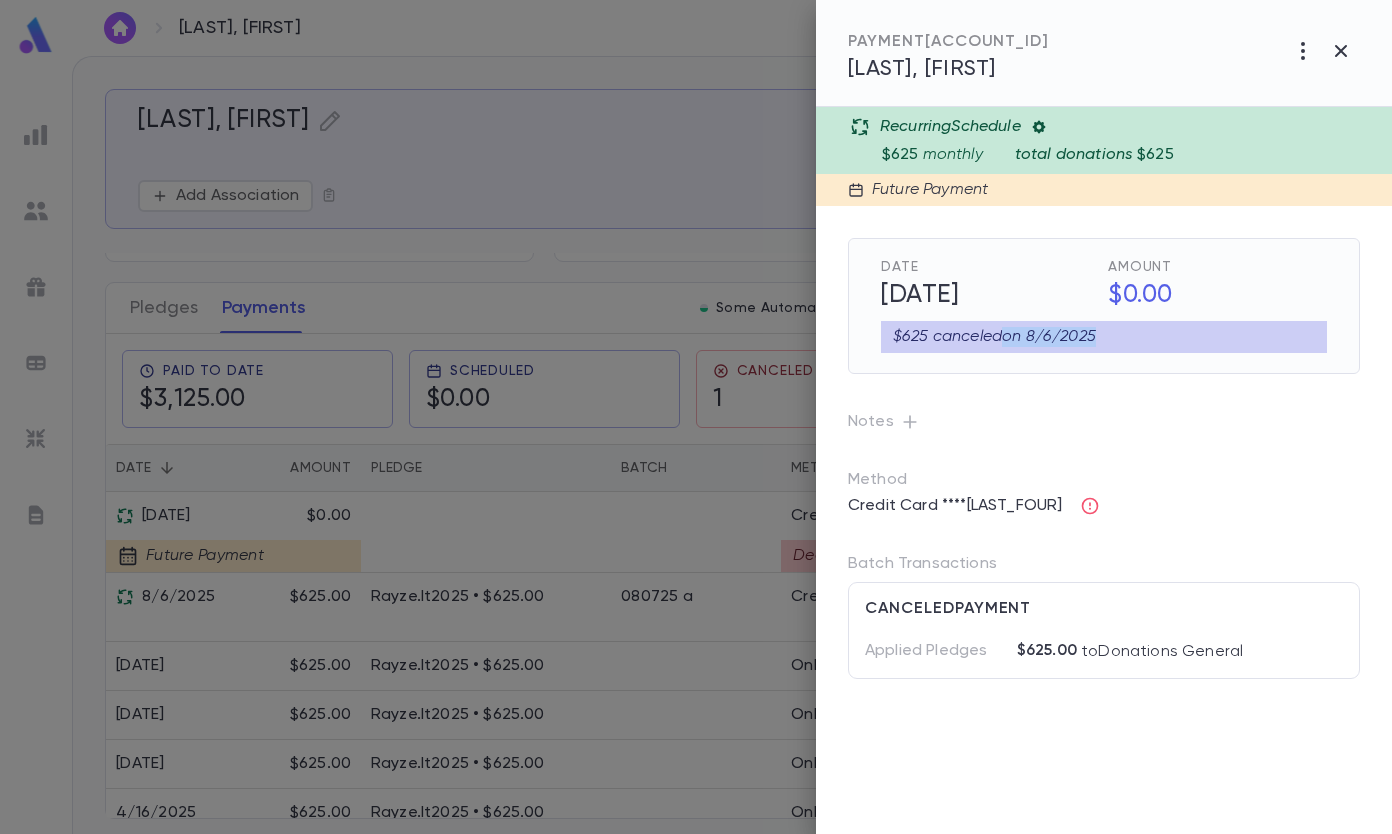 drag, startPoint x: 1004, startPoint y: 336, endPoint x: 1115, endPoint y: 337, distance: 111.0045 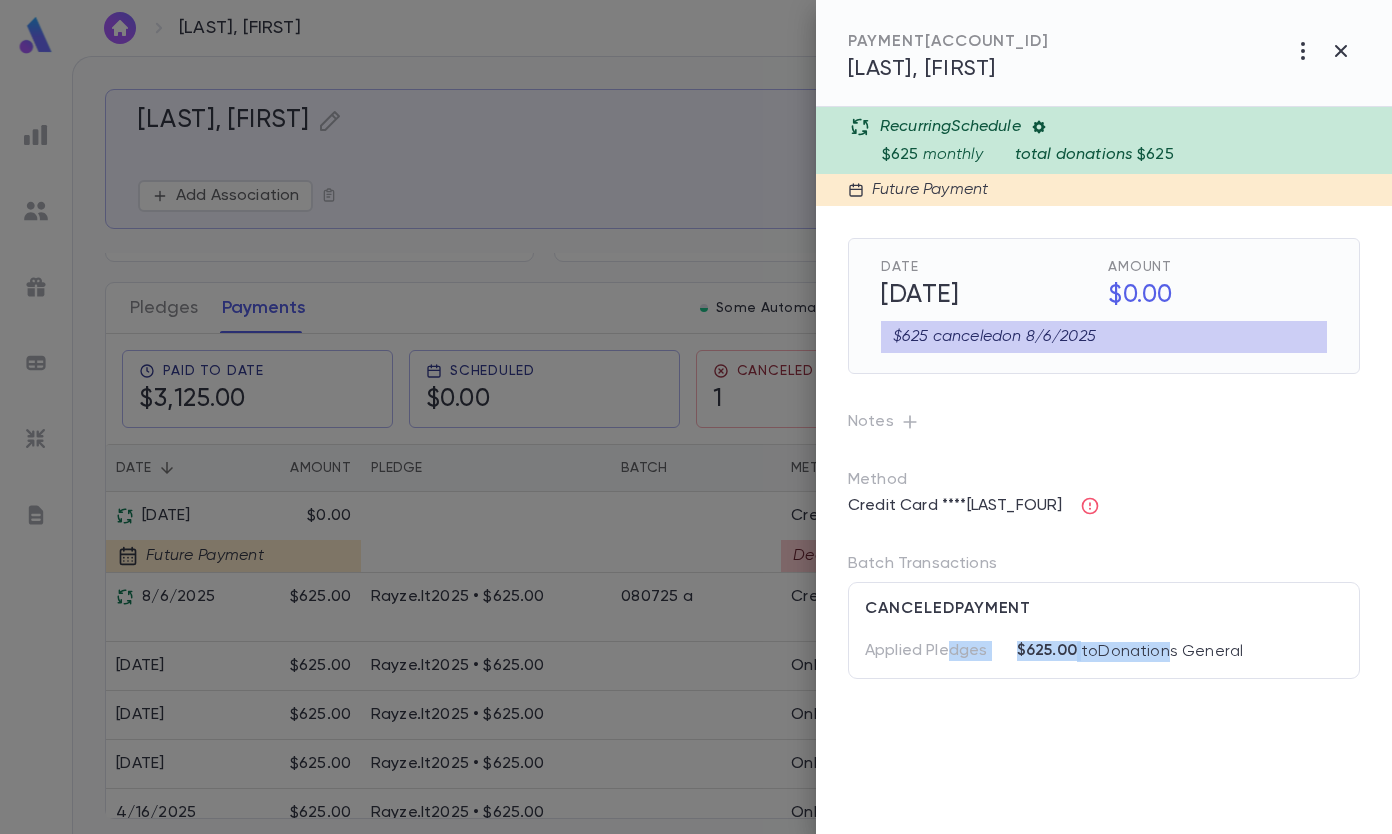 drag, startPoint x: 951, startPoint y: 655, endPoint x: 1167, endPoint y: 655, distance: 216 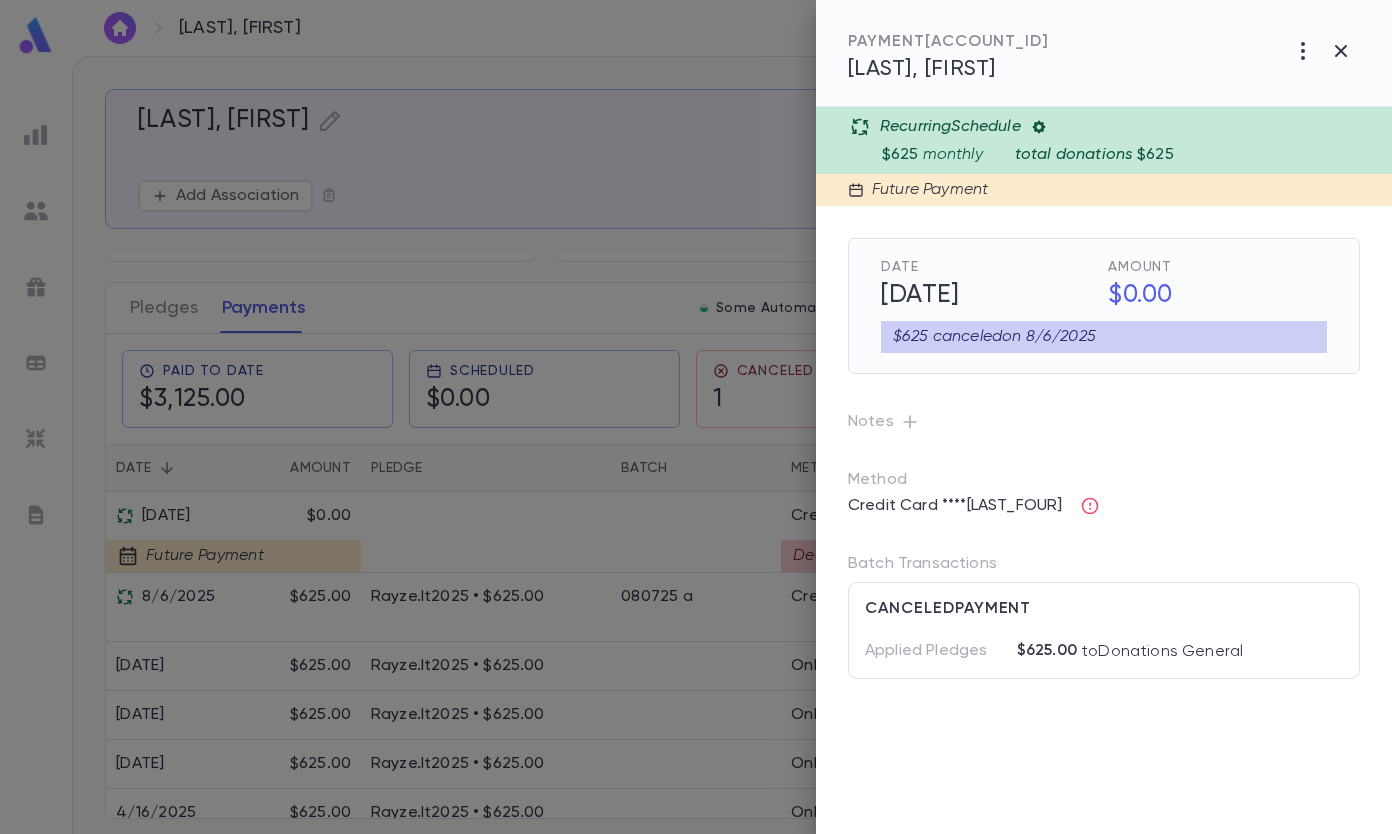 drag, startPoint x: 1167, startPoint y: 655, endPoint x: 1128, endPoint y: 614, distance: 56.586216 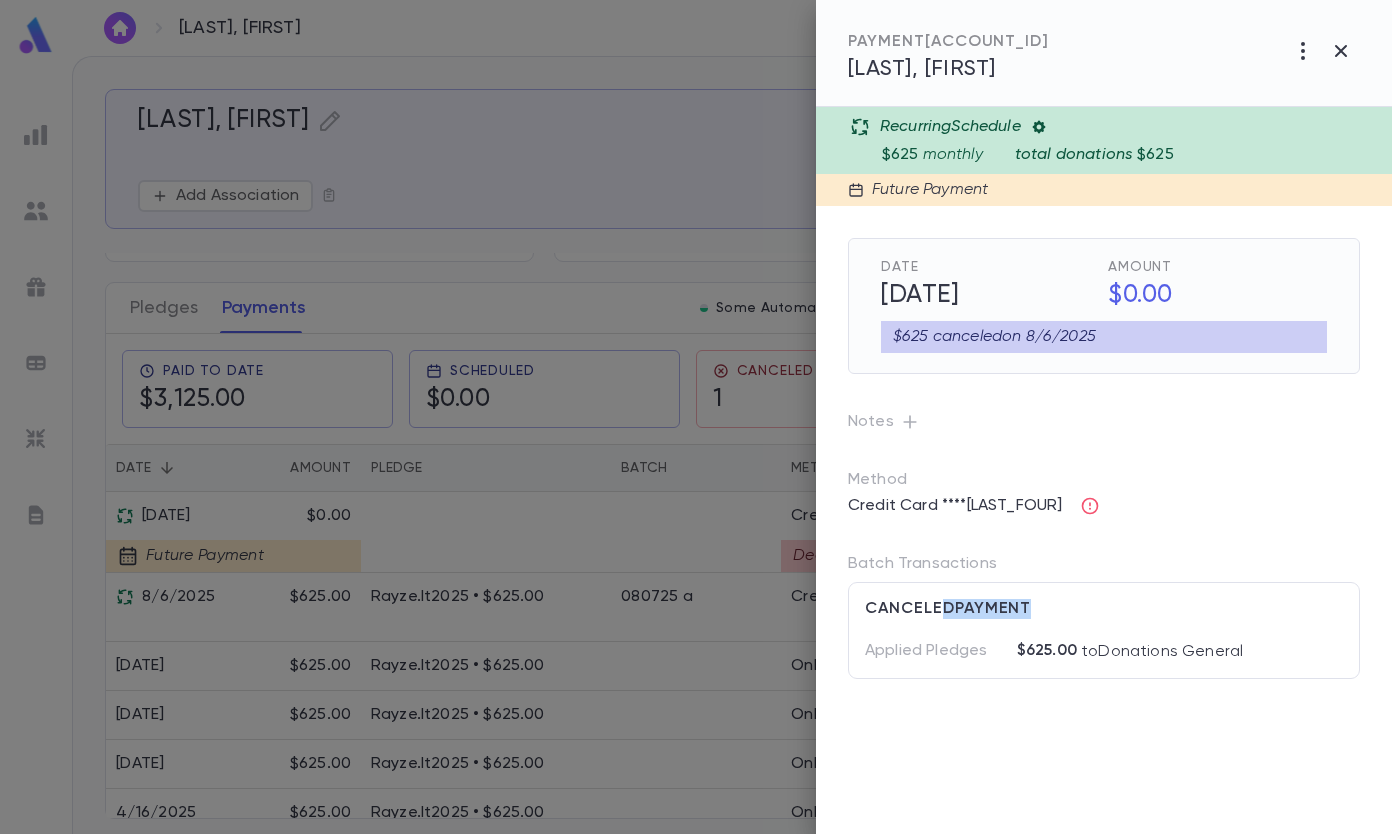 drag, startPoint x: 945, startPoint y: 597, endPoint x: 1120, endPoint y: 610, distance: 175.4822 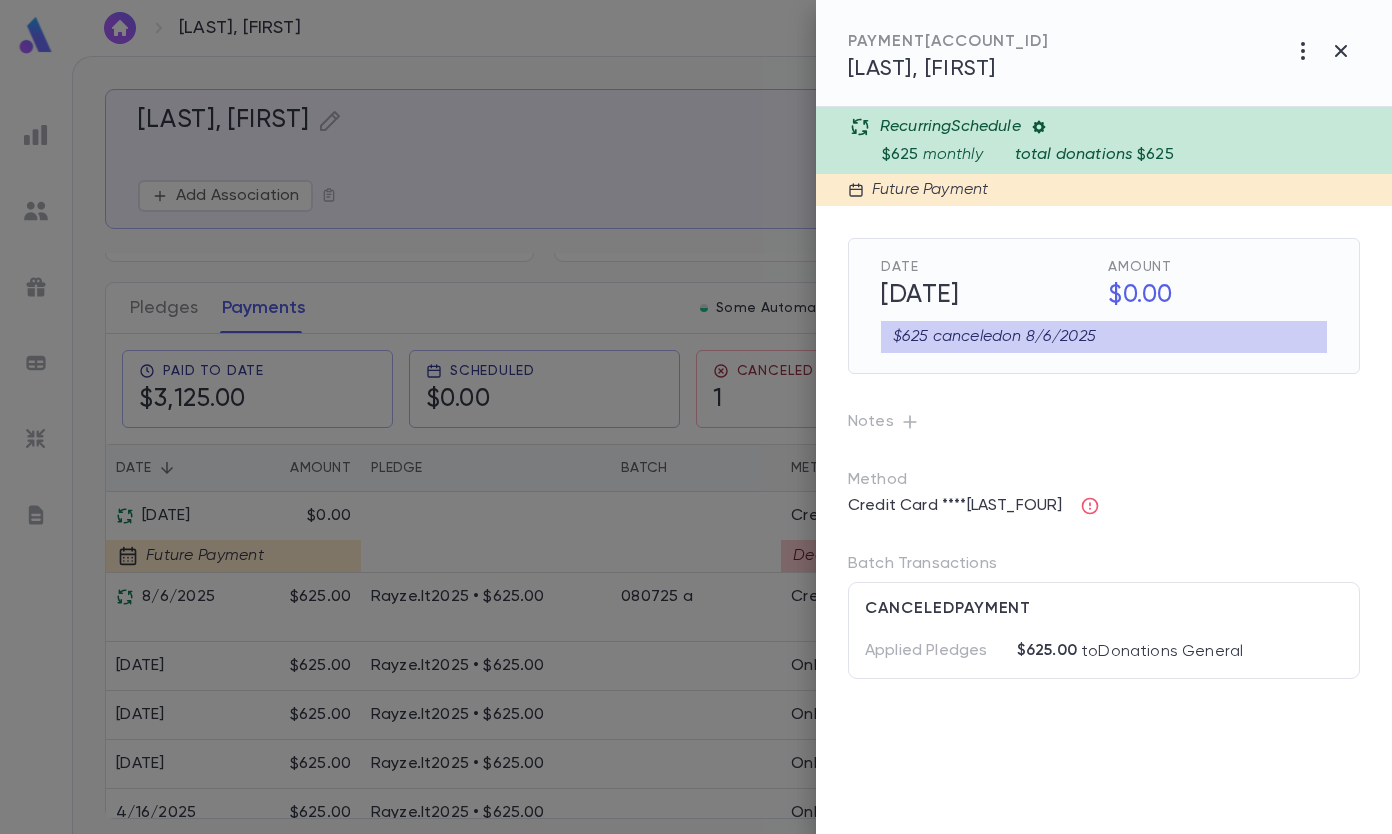 drag, startPoint x: 1120, startPoint y: 610, endPoint x: 1091, endPoint y: 542, distance: 73.92564 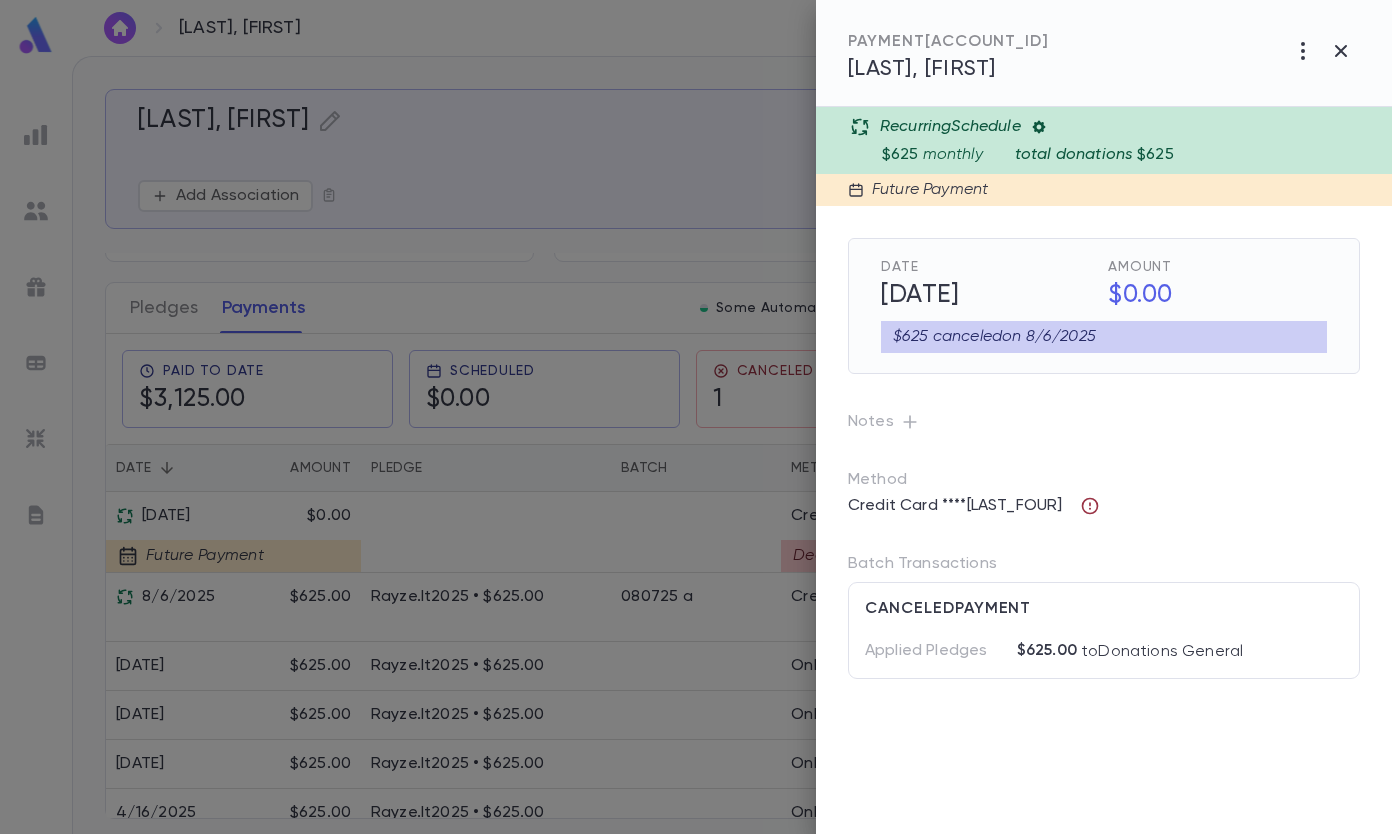 click 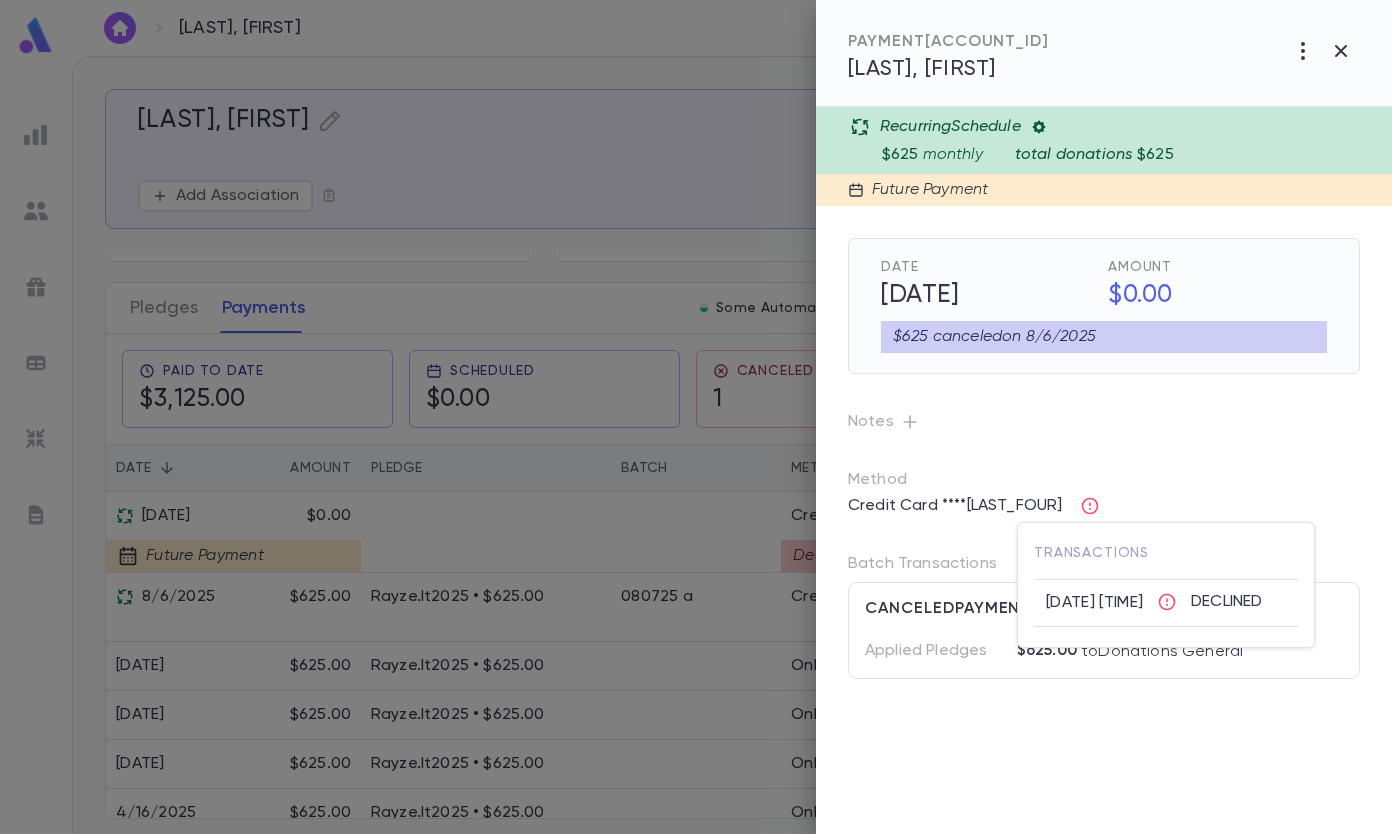 click at bounding box center [696, 417] 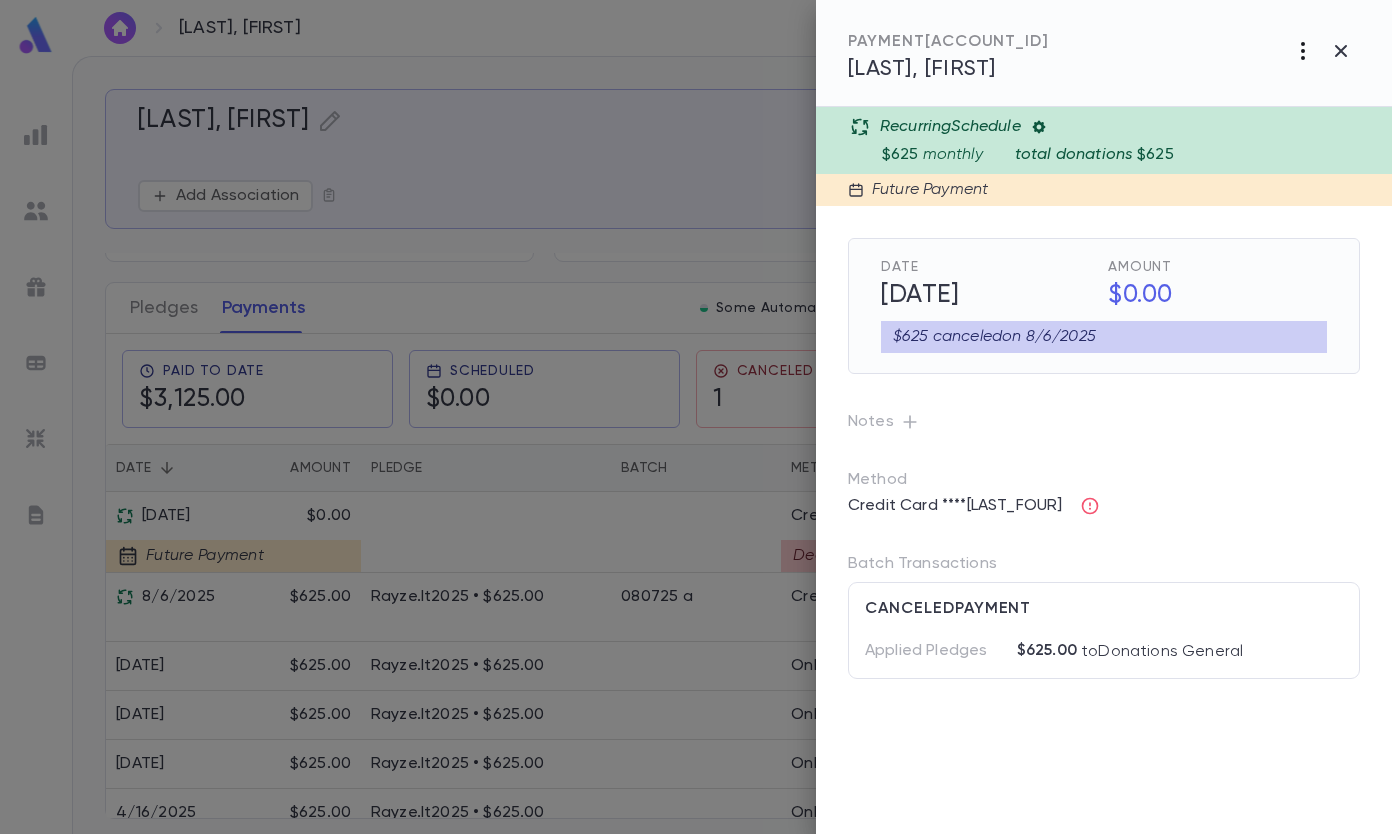 click 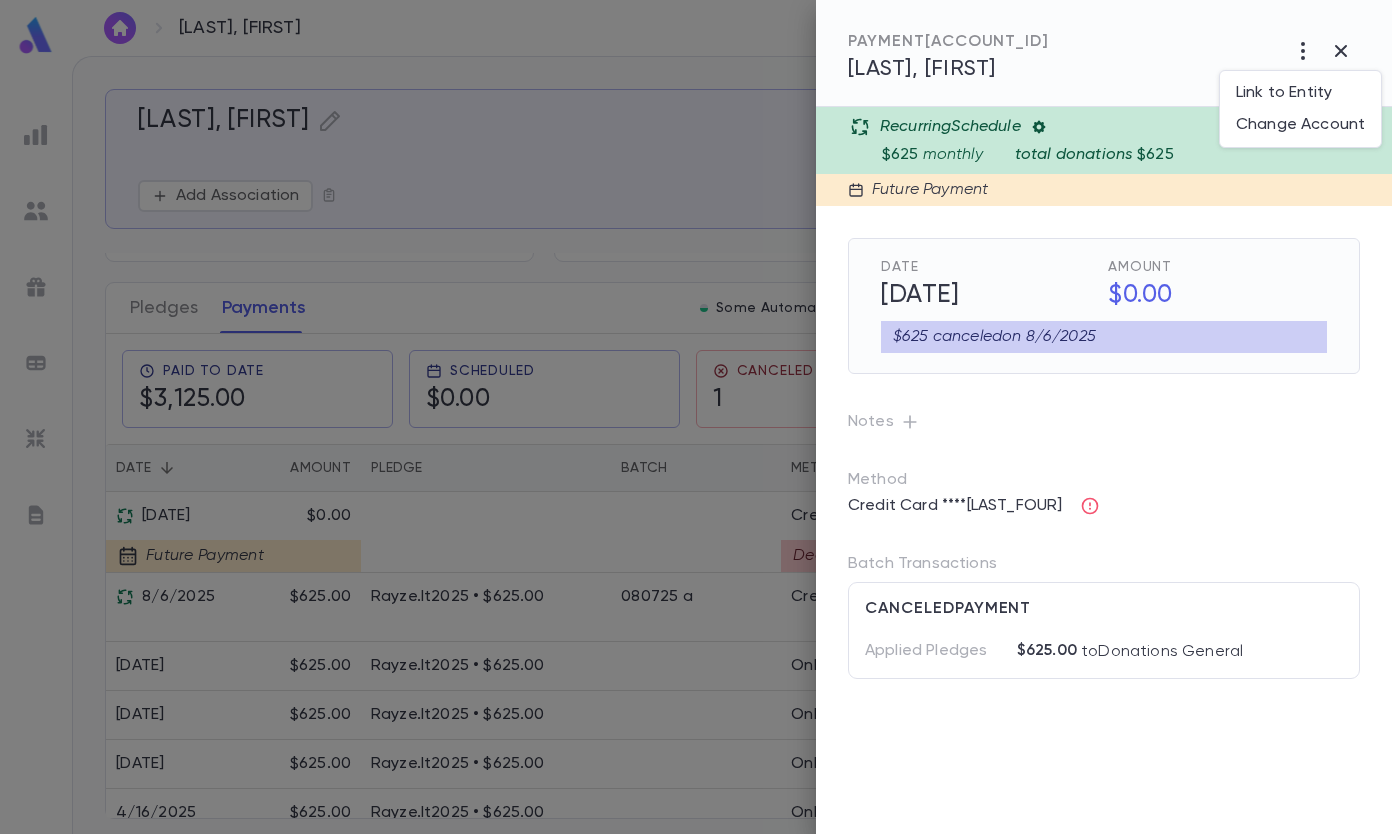 click at bounding box center [696, 417] 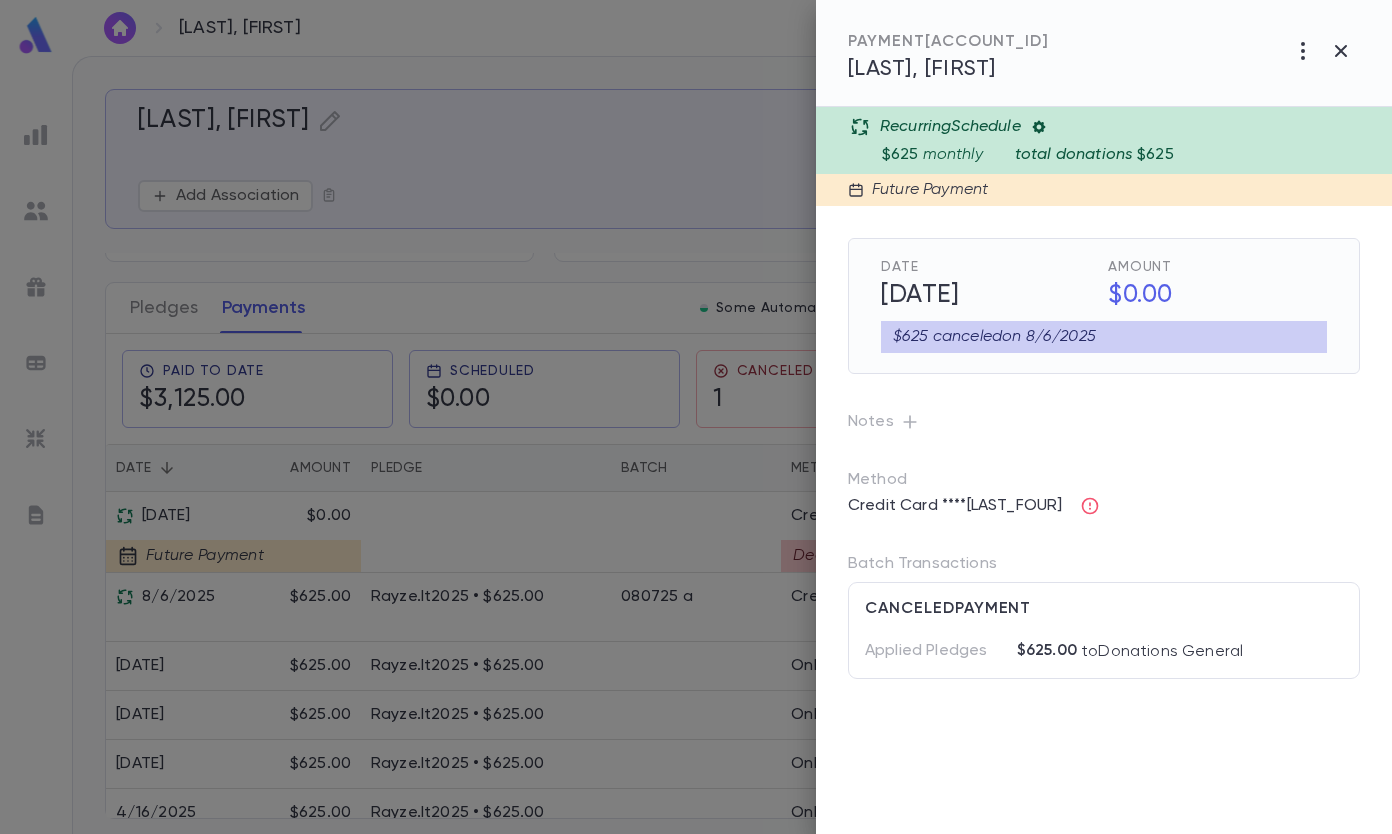 click 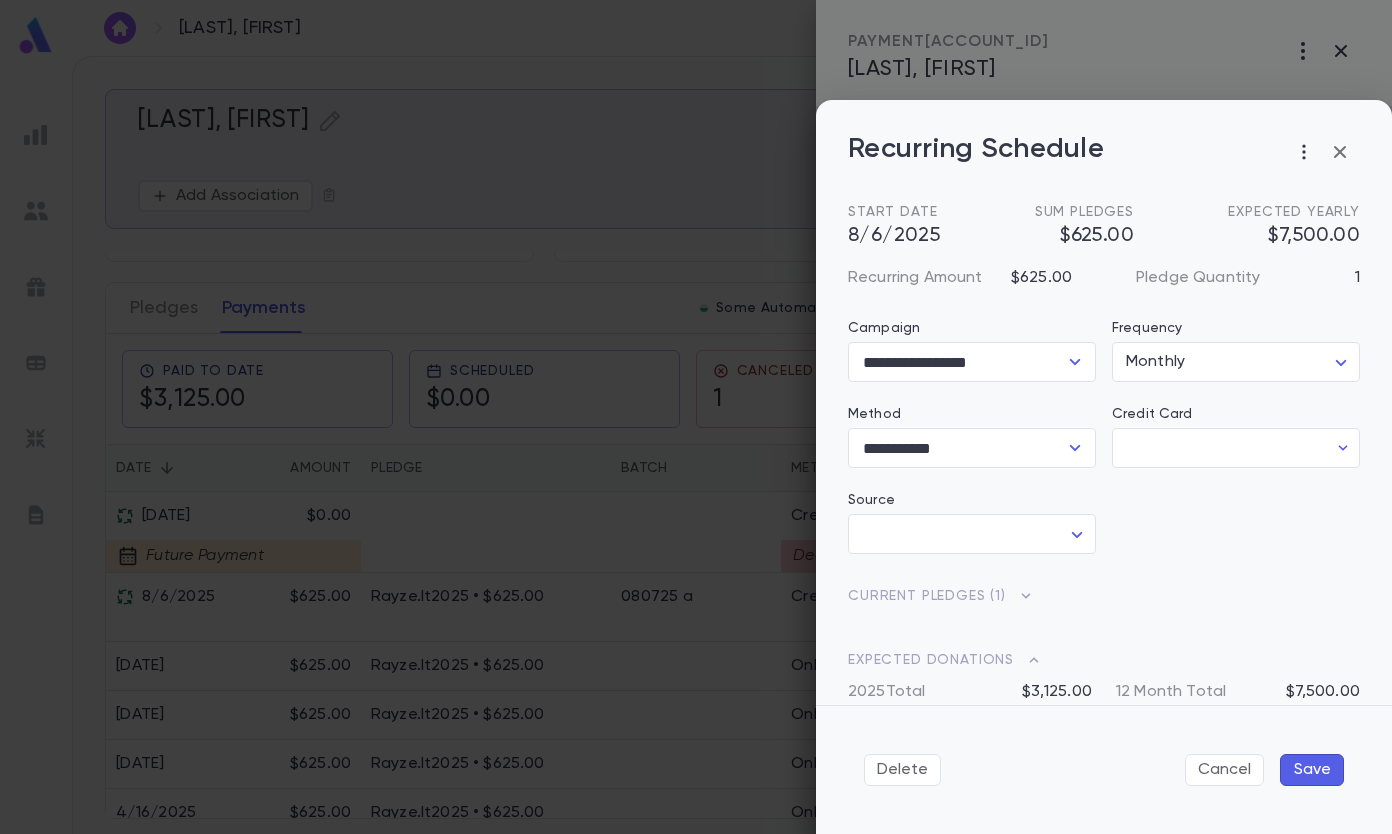 type on "********" 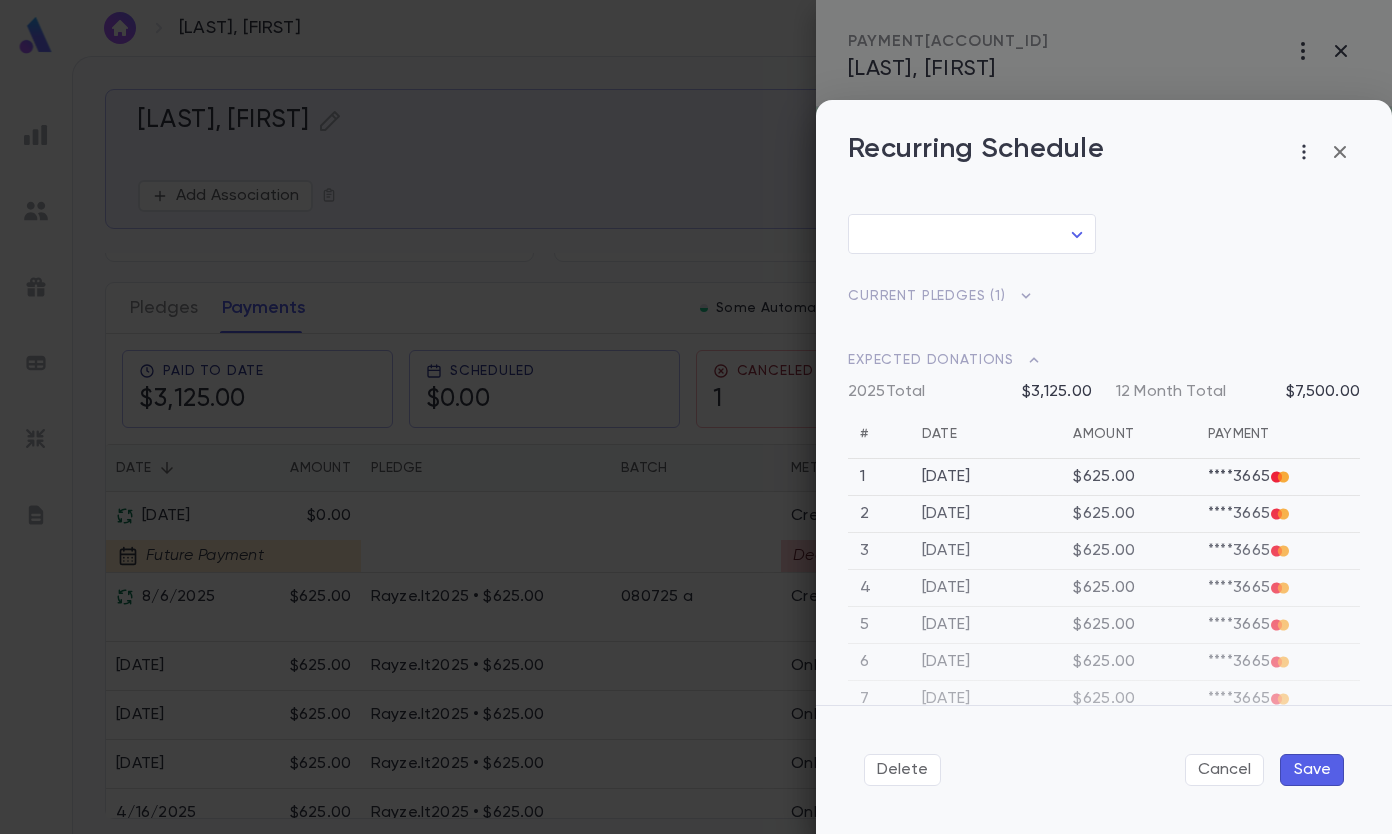 scroll, scrollTop: 0, scrollLeft: 0, axis: both 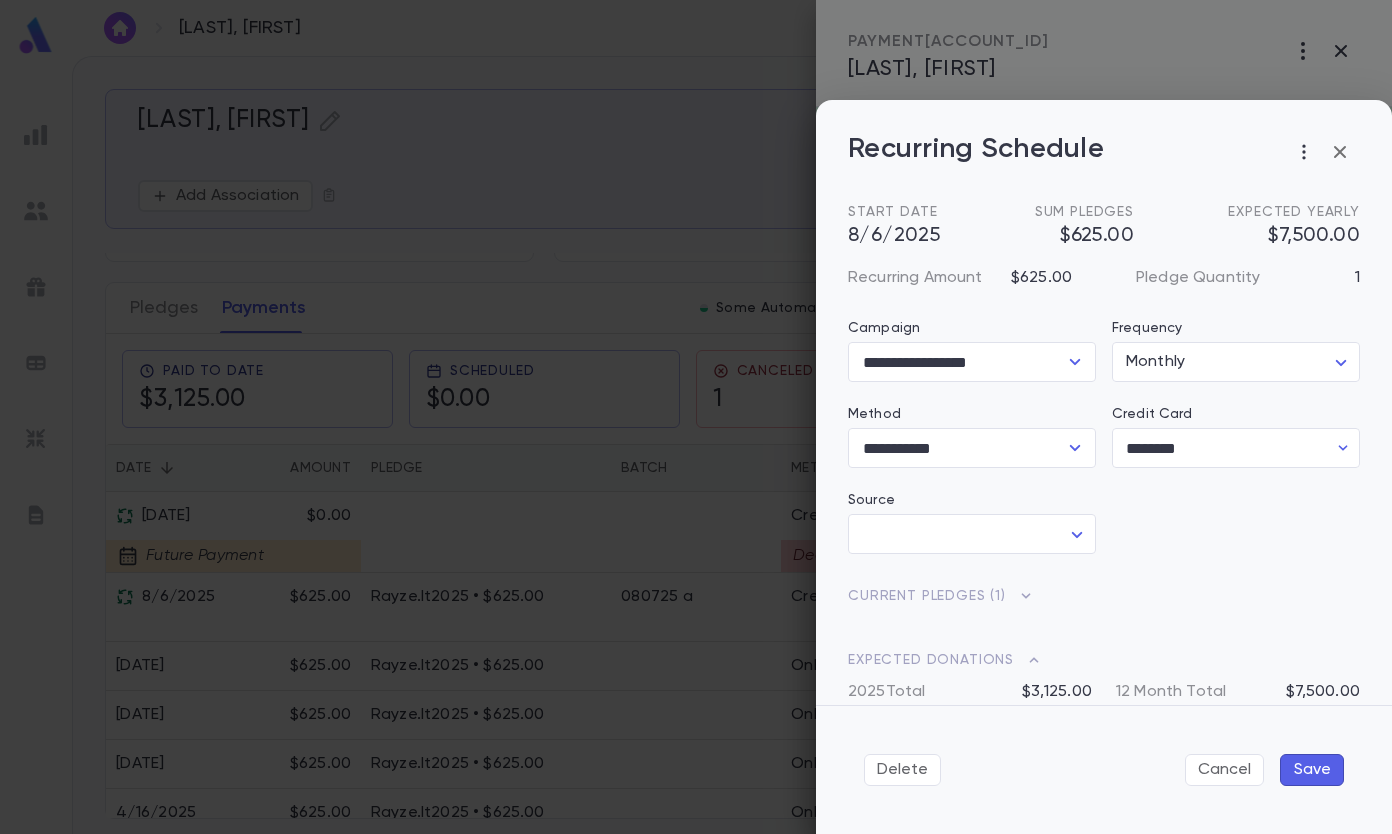 click 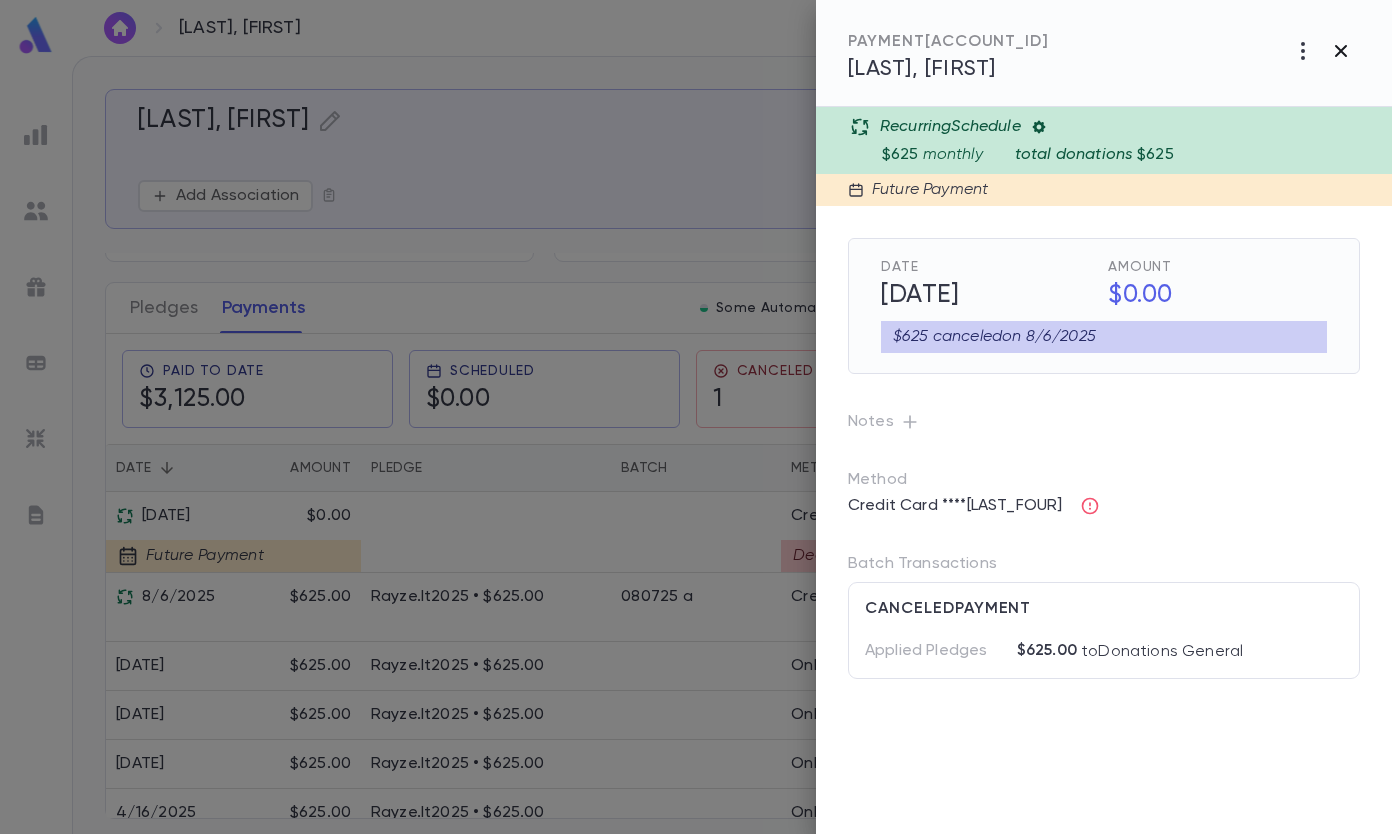 click 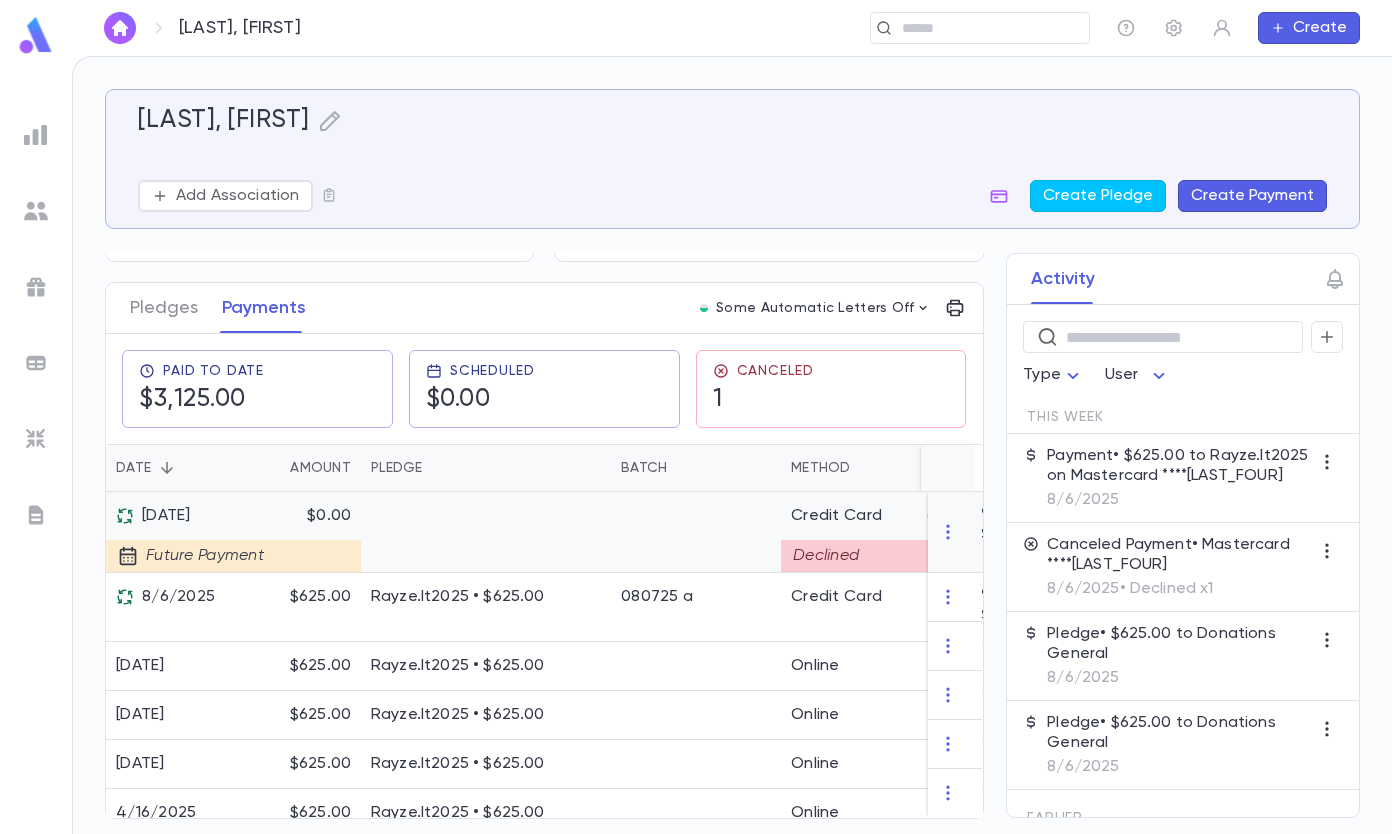 click at bounding box center (486, 516) 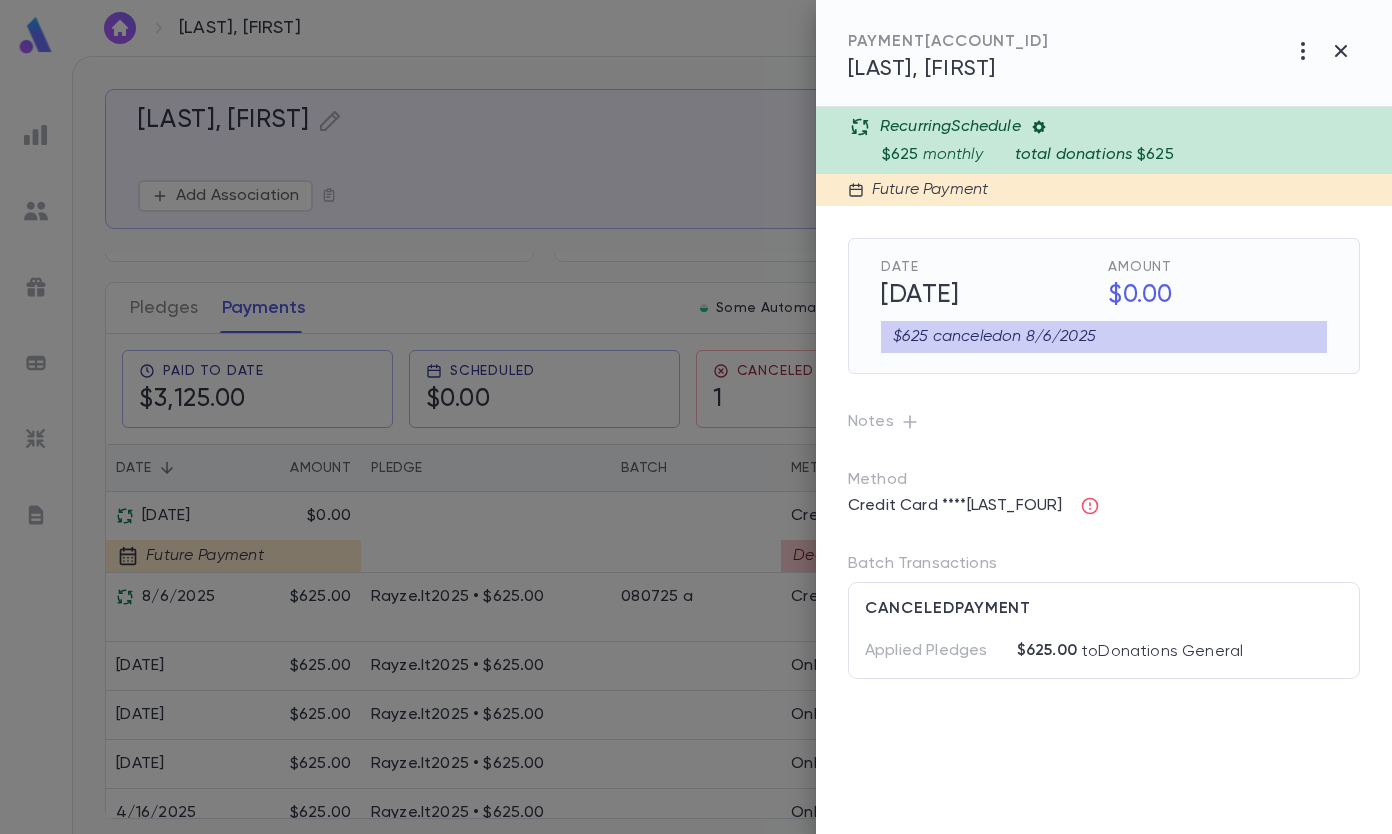 click 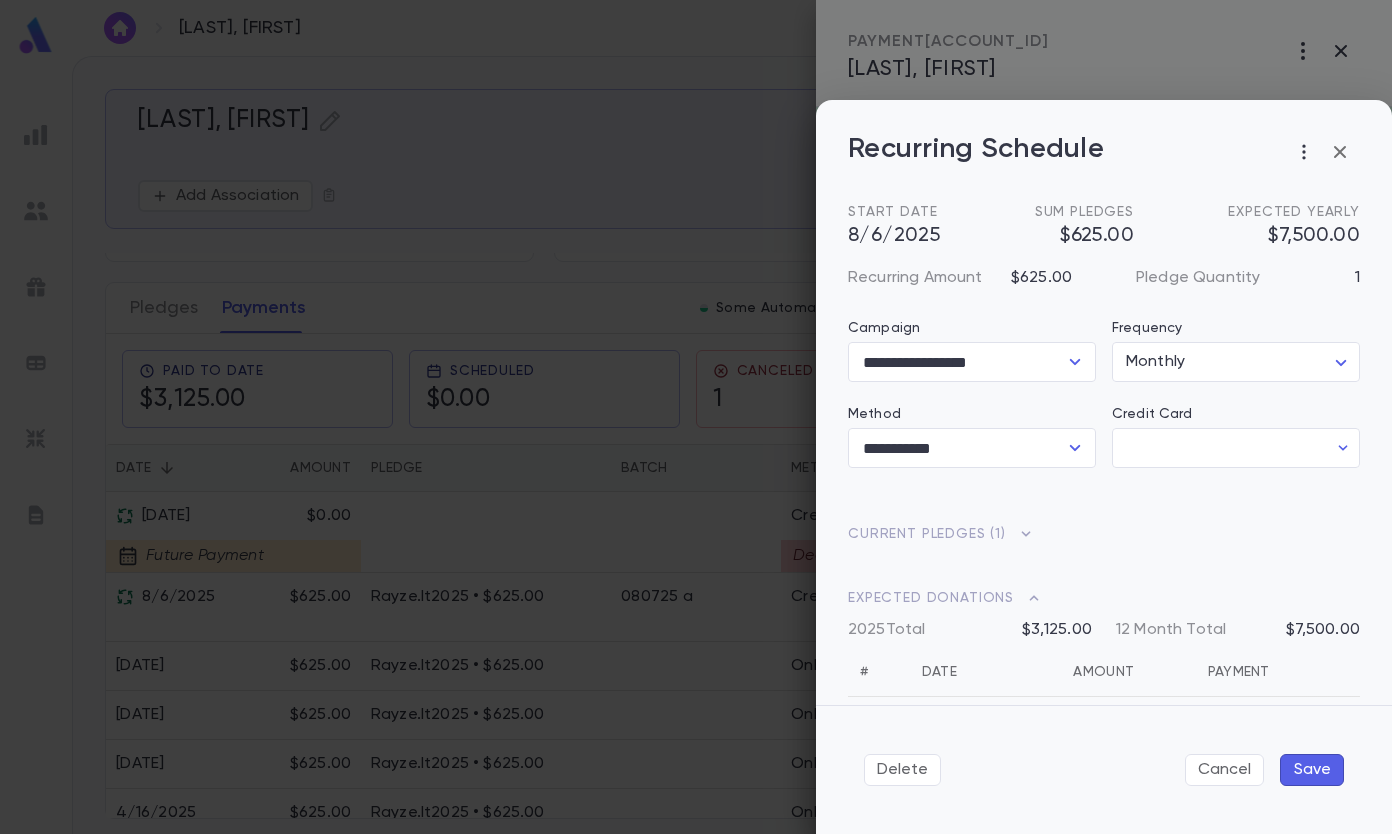 type on "********" 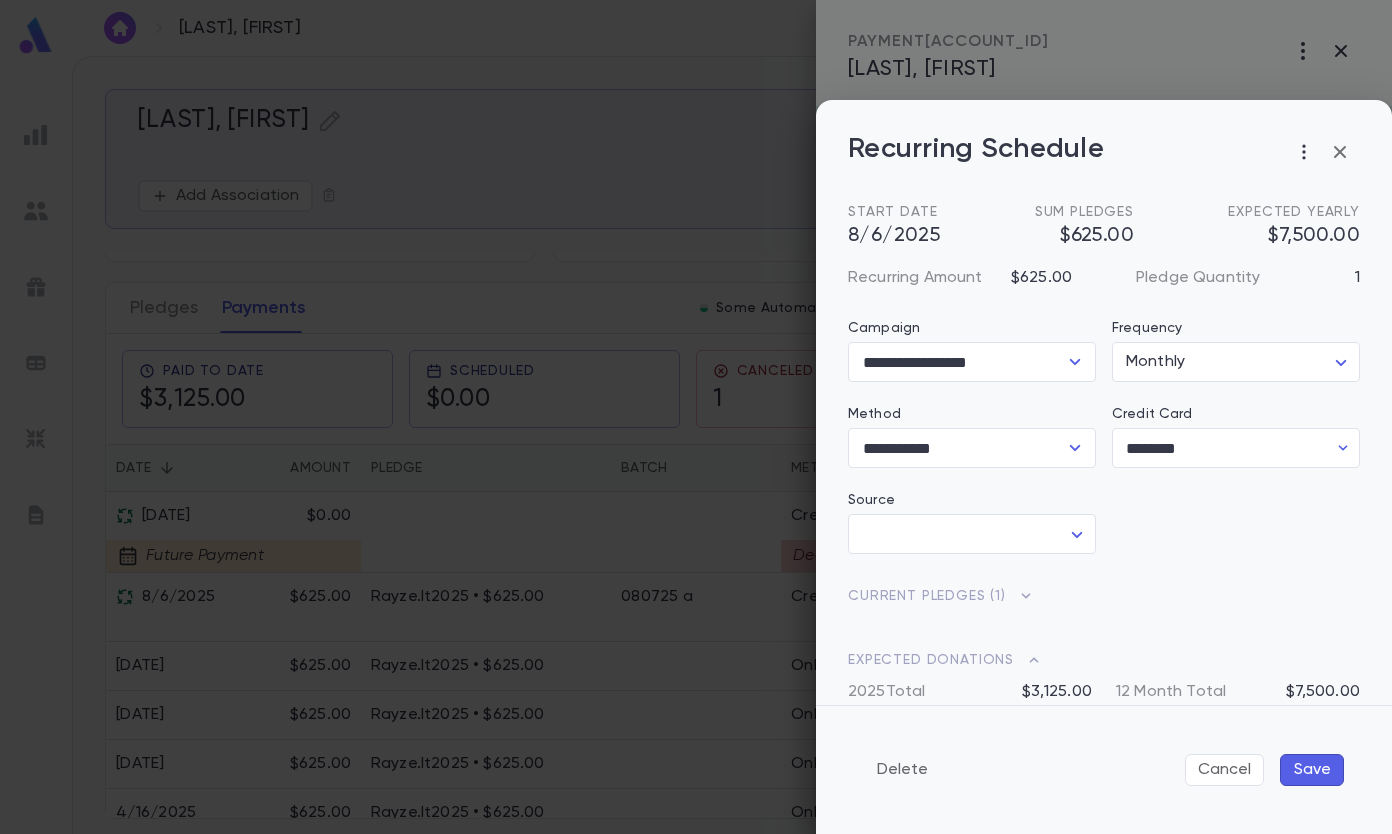 click on "Delete" at bounding box center [902, 770] 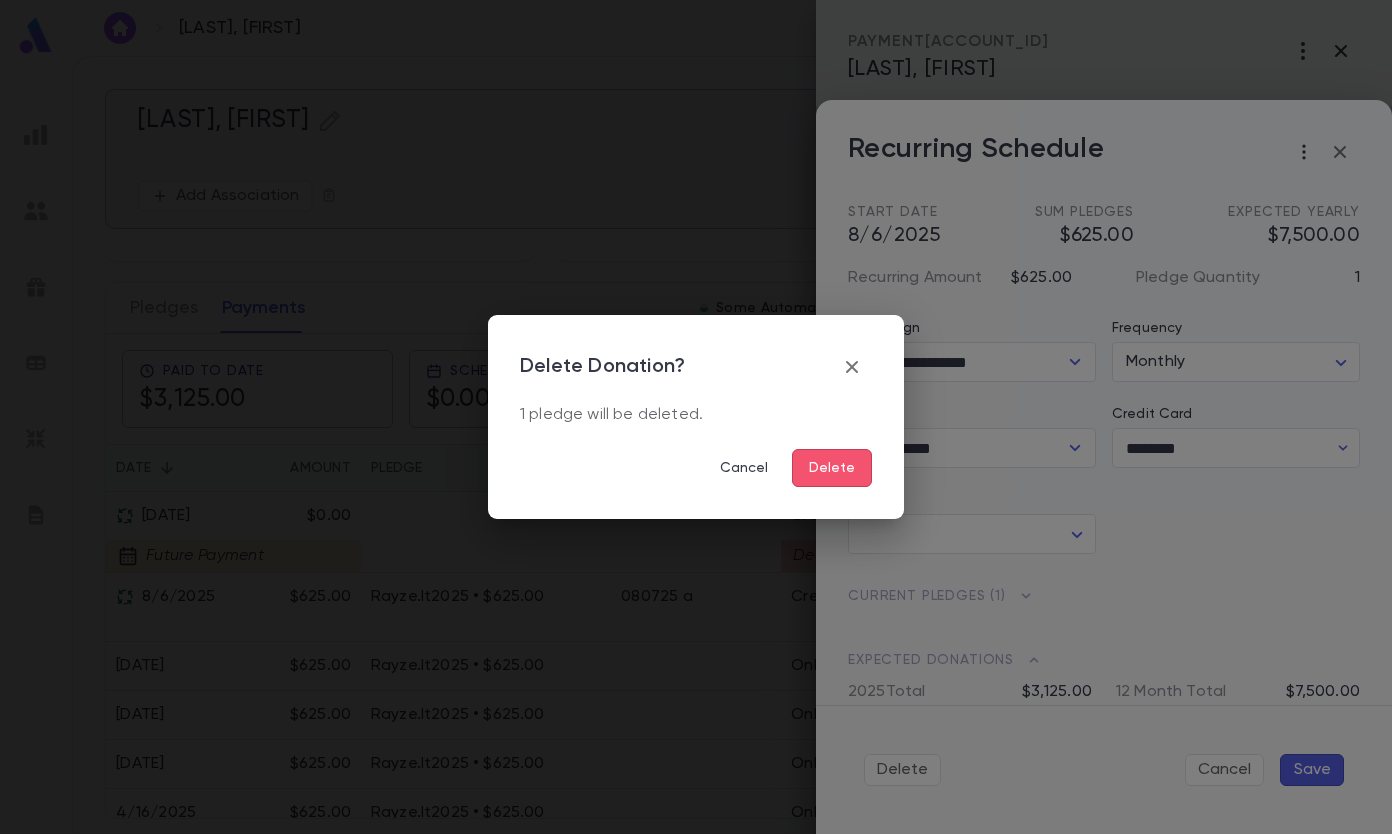 click on "Delete" at bounding box center (832, 468) 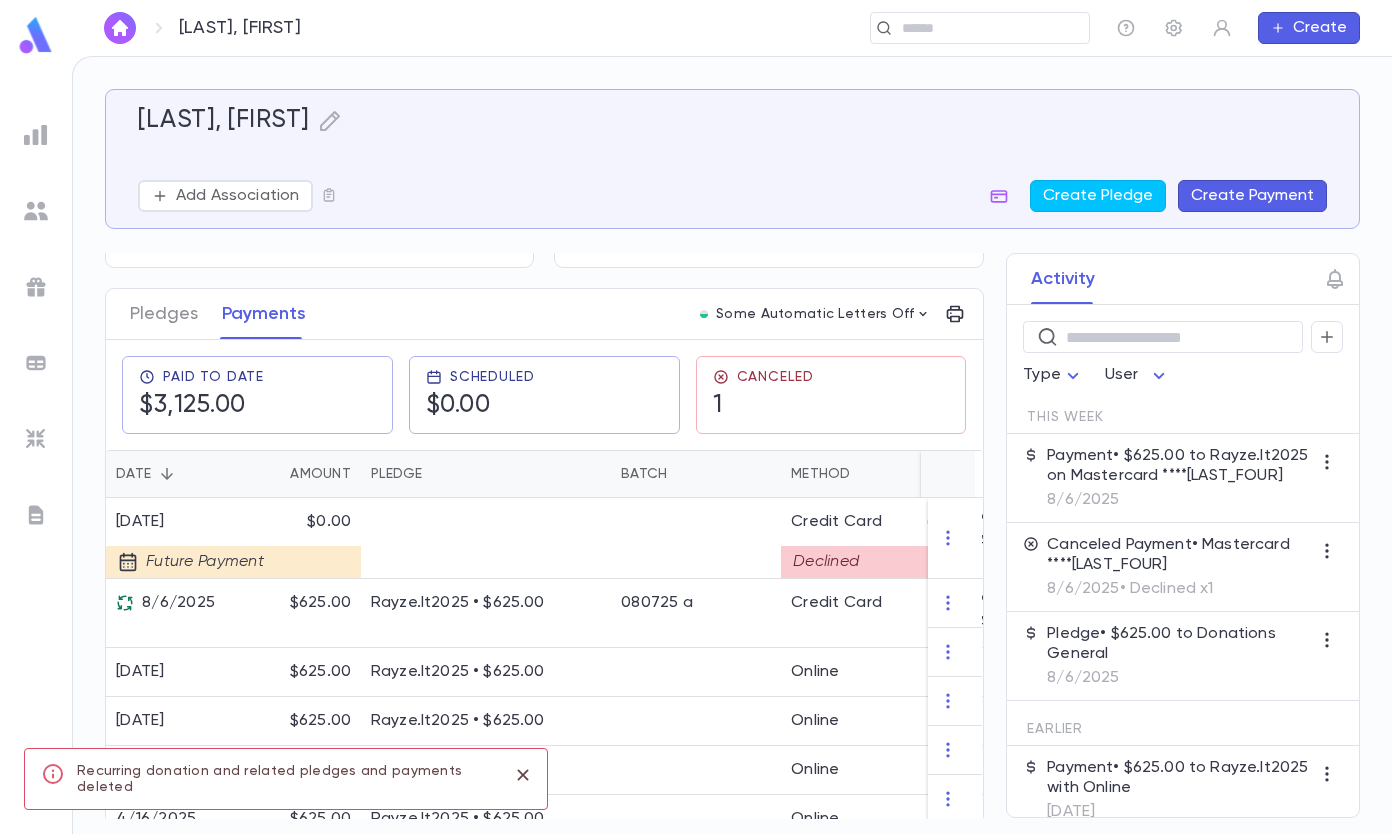 scroll, scrollTop: 251, scrollLeft: 0, axis: vertical 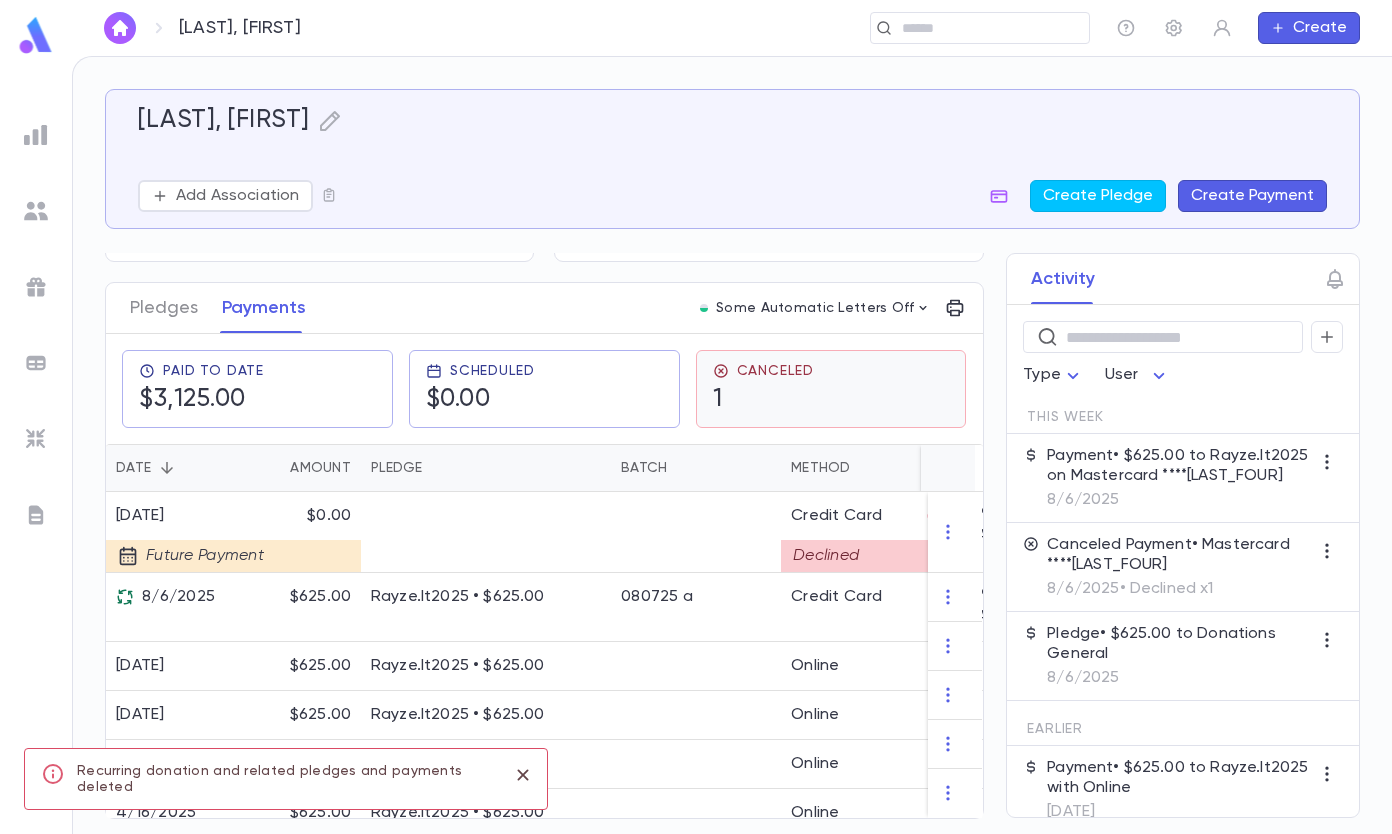 click on "1" at bounding box center (763, 400) 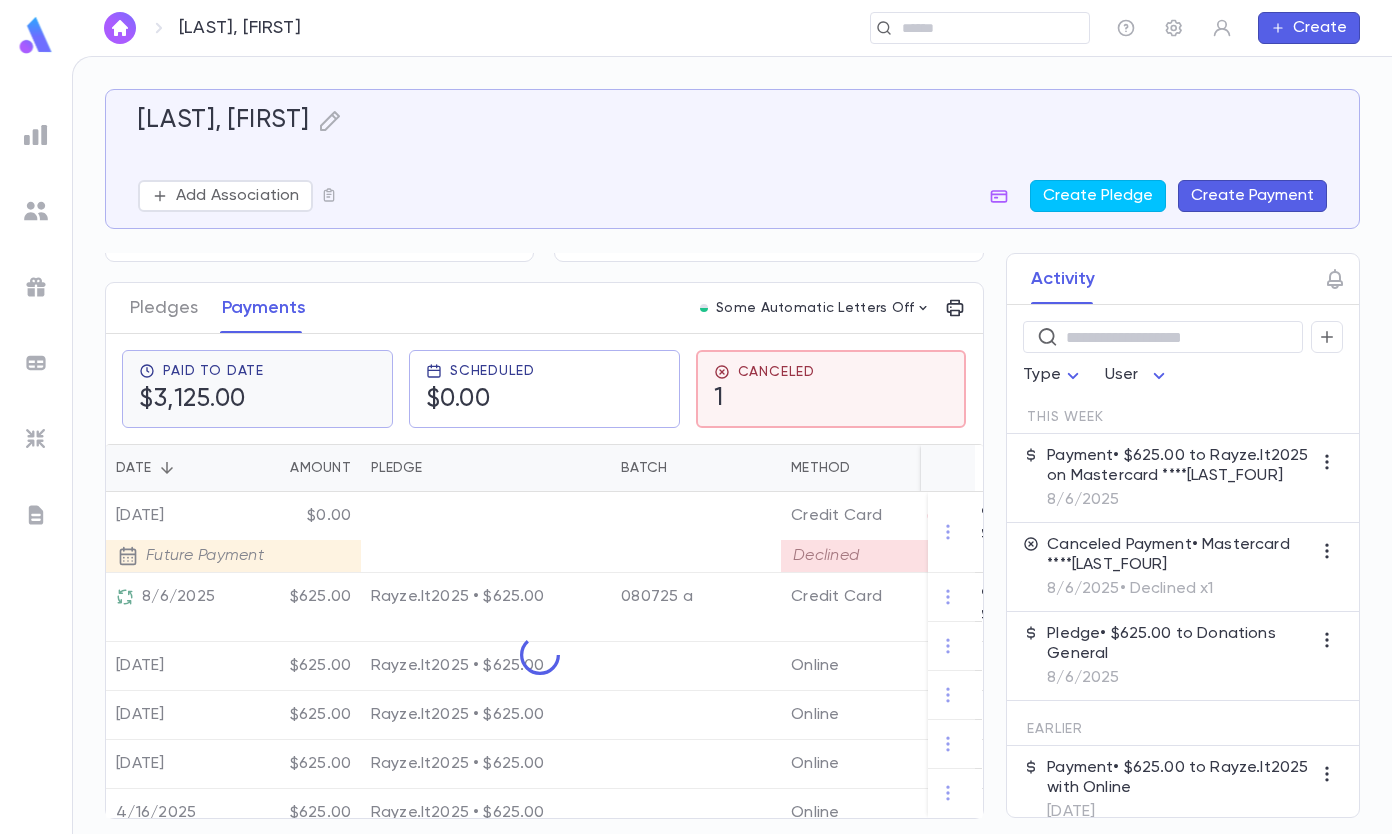 click on "[NUMBER] [STREET], [CITY] [STATE] [ZIP] United States" at bounding box center [386, 160] 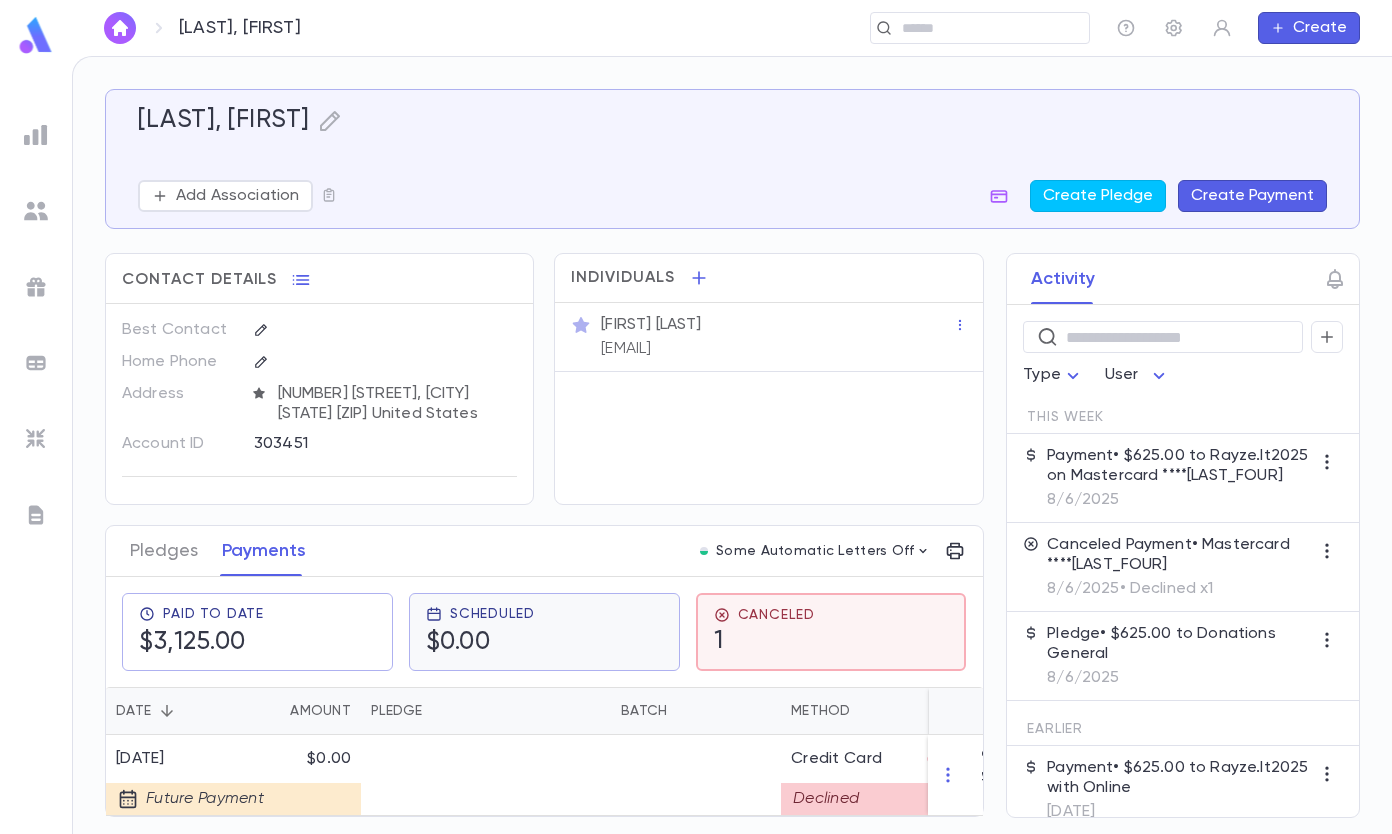 click on "$0.00" at bounding box center [480, 643] 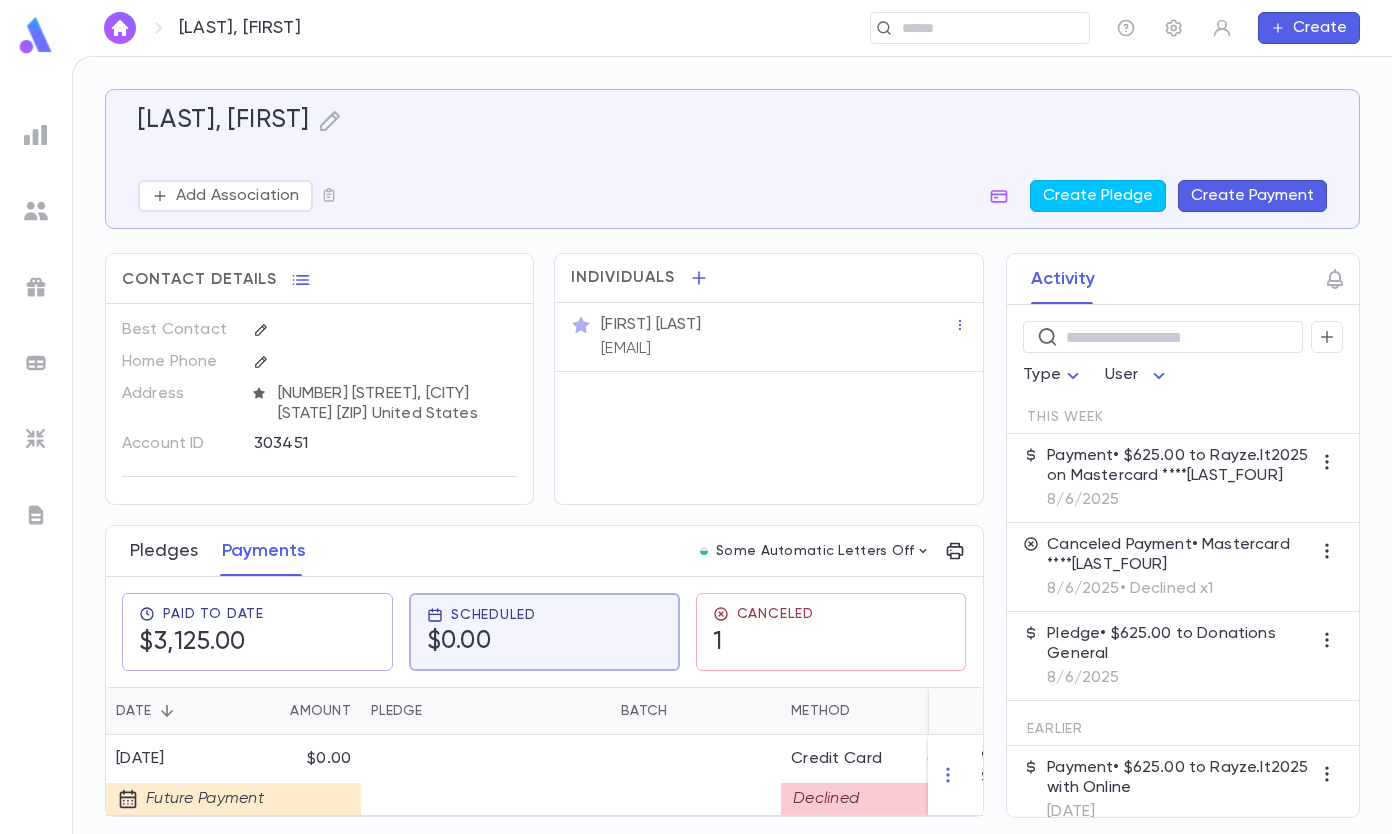 click on "Pledges" at bounding box center [164, 551] 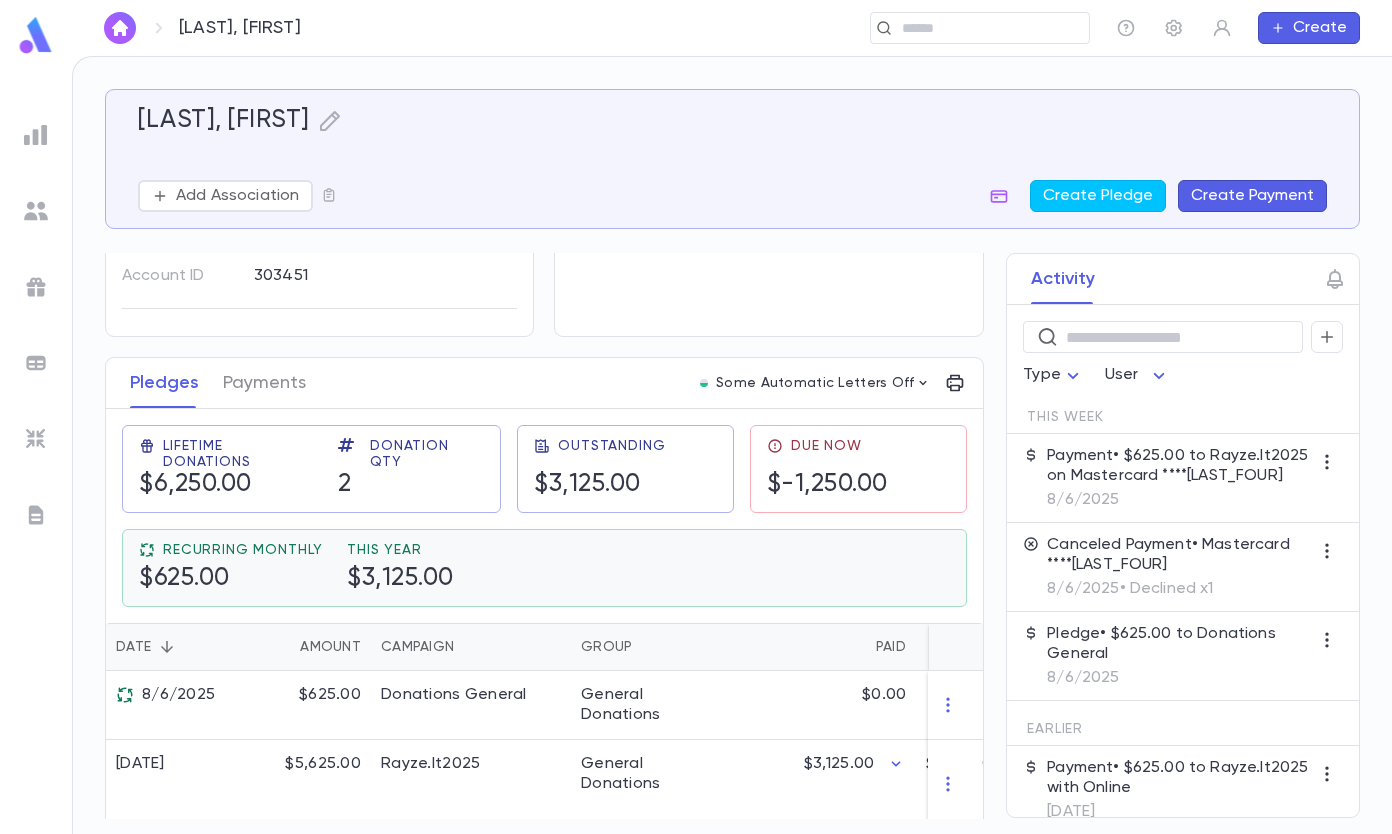 scroll, scrollTop: 187, scrollLeft: 0, axis: vertical 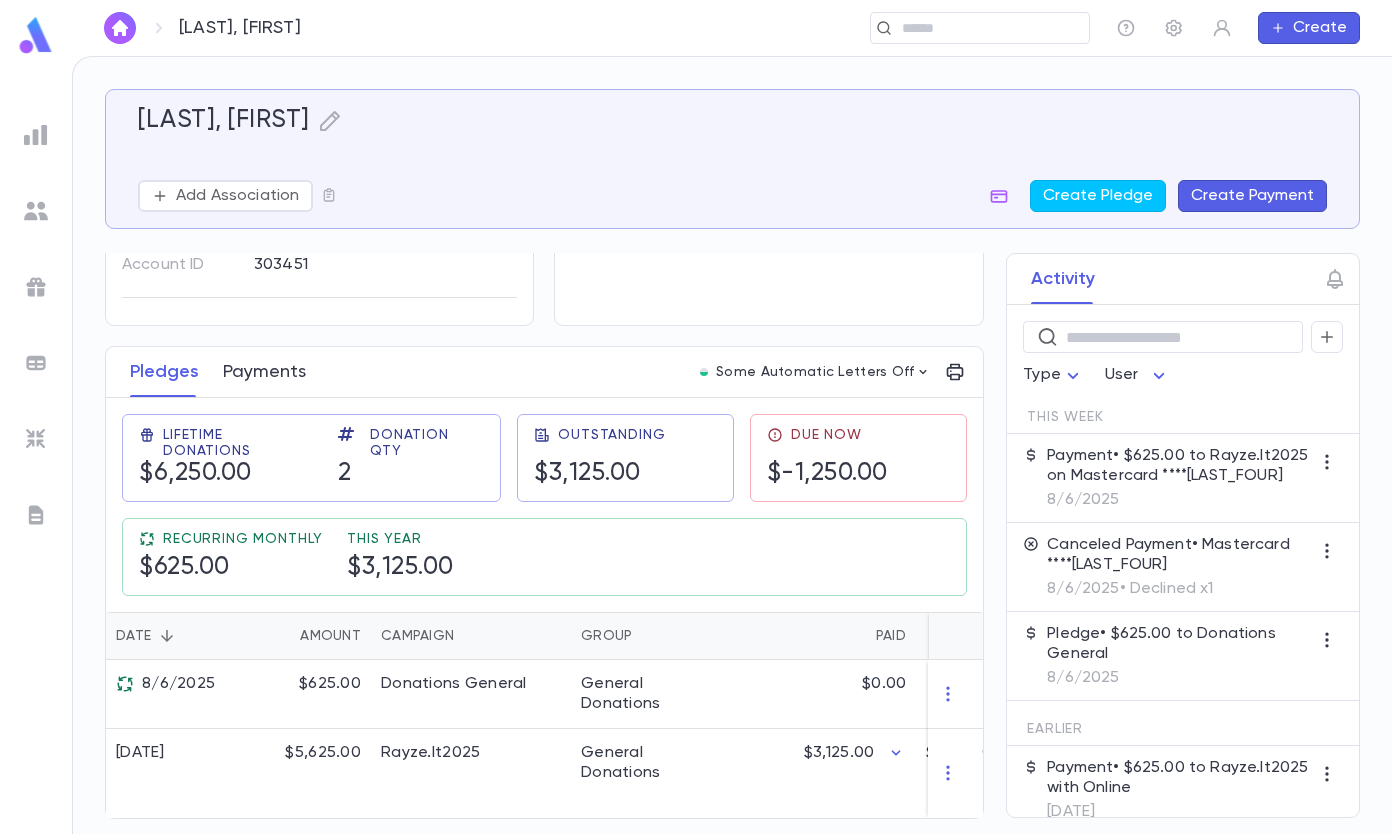 click on "Payments" at bounding box center (264, 372) 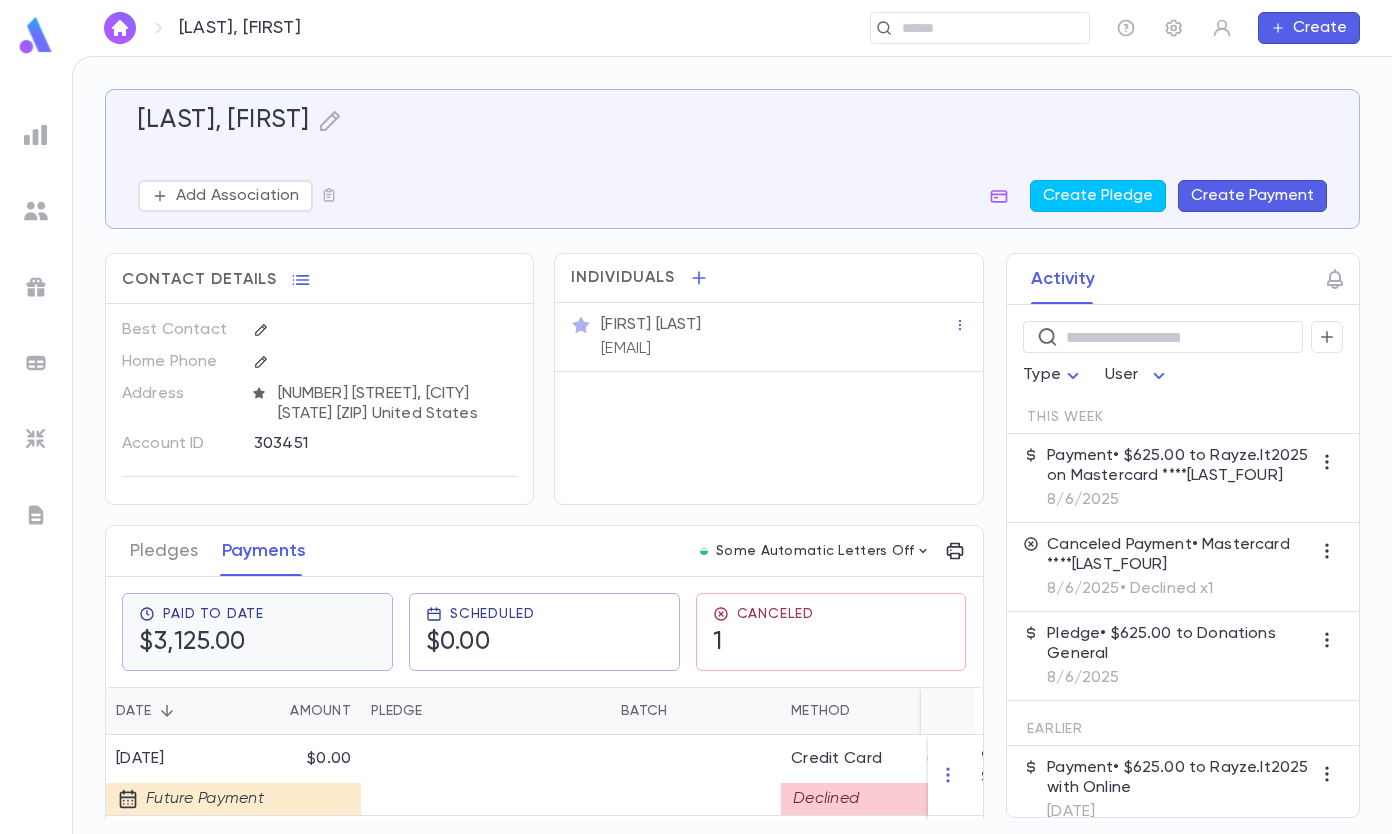 scroll, scrollTop: 251, scrollLeft: 0, axis: vertical 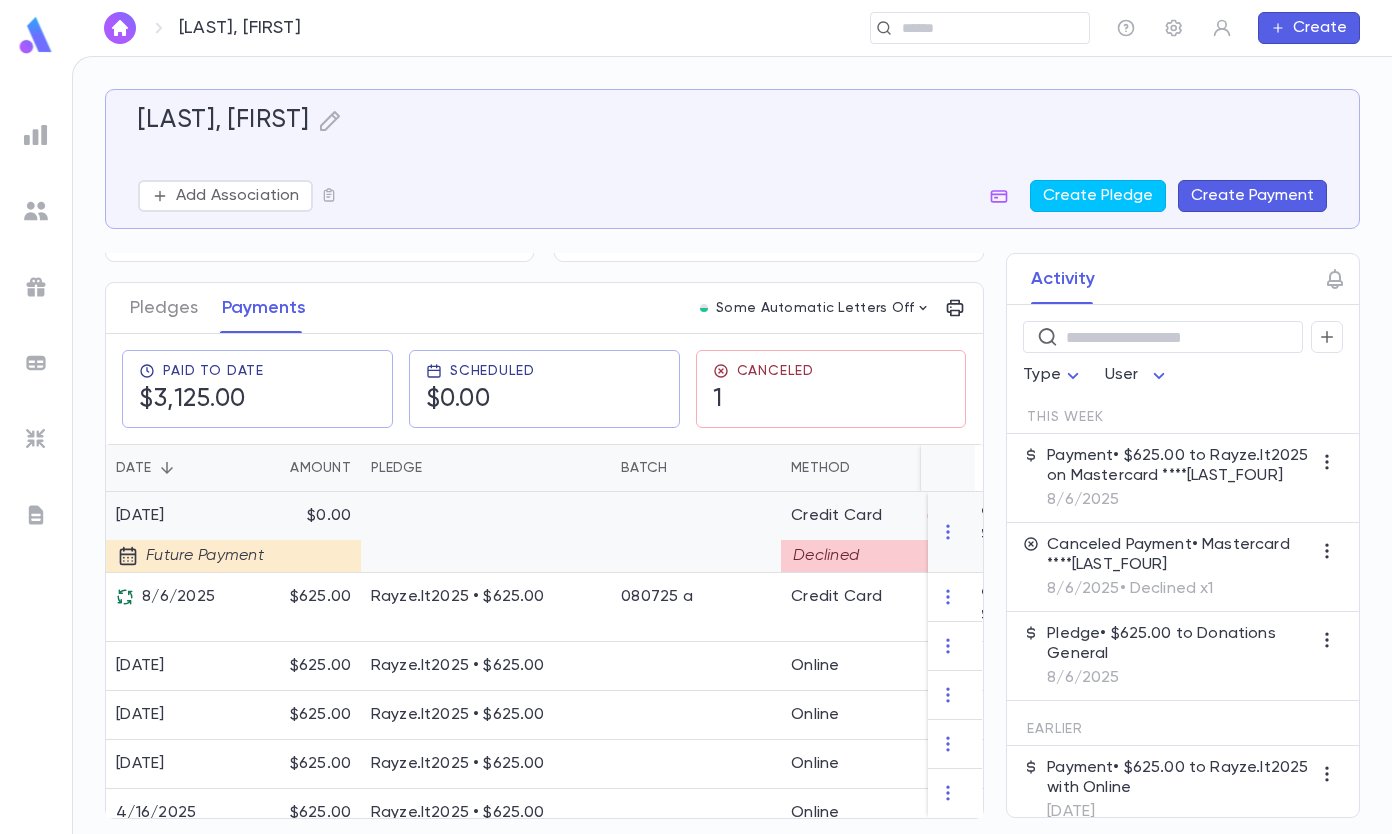 click at bounding box center [486, 516] 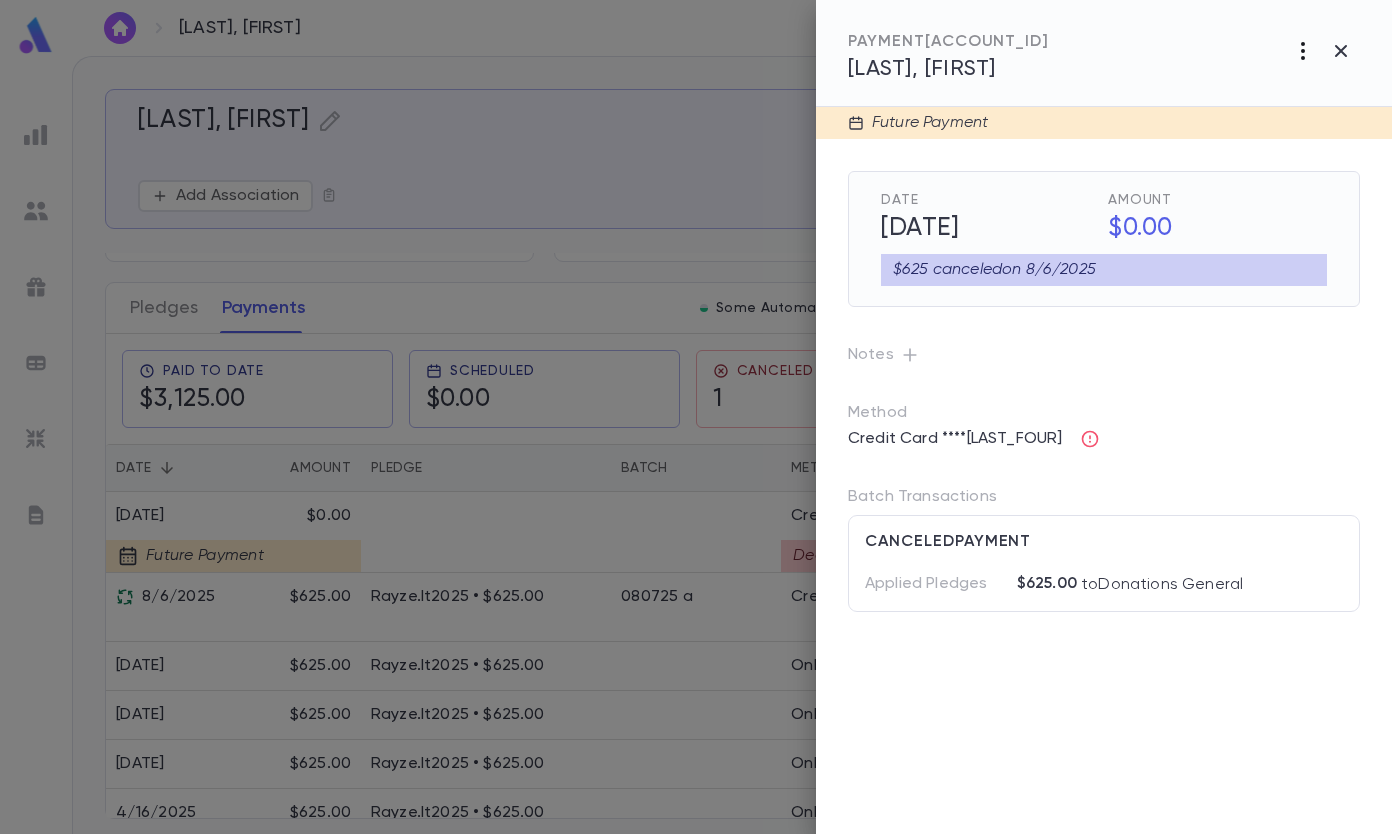click at bounding box center [1303, 51] 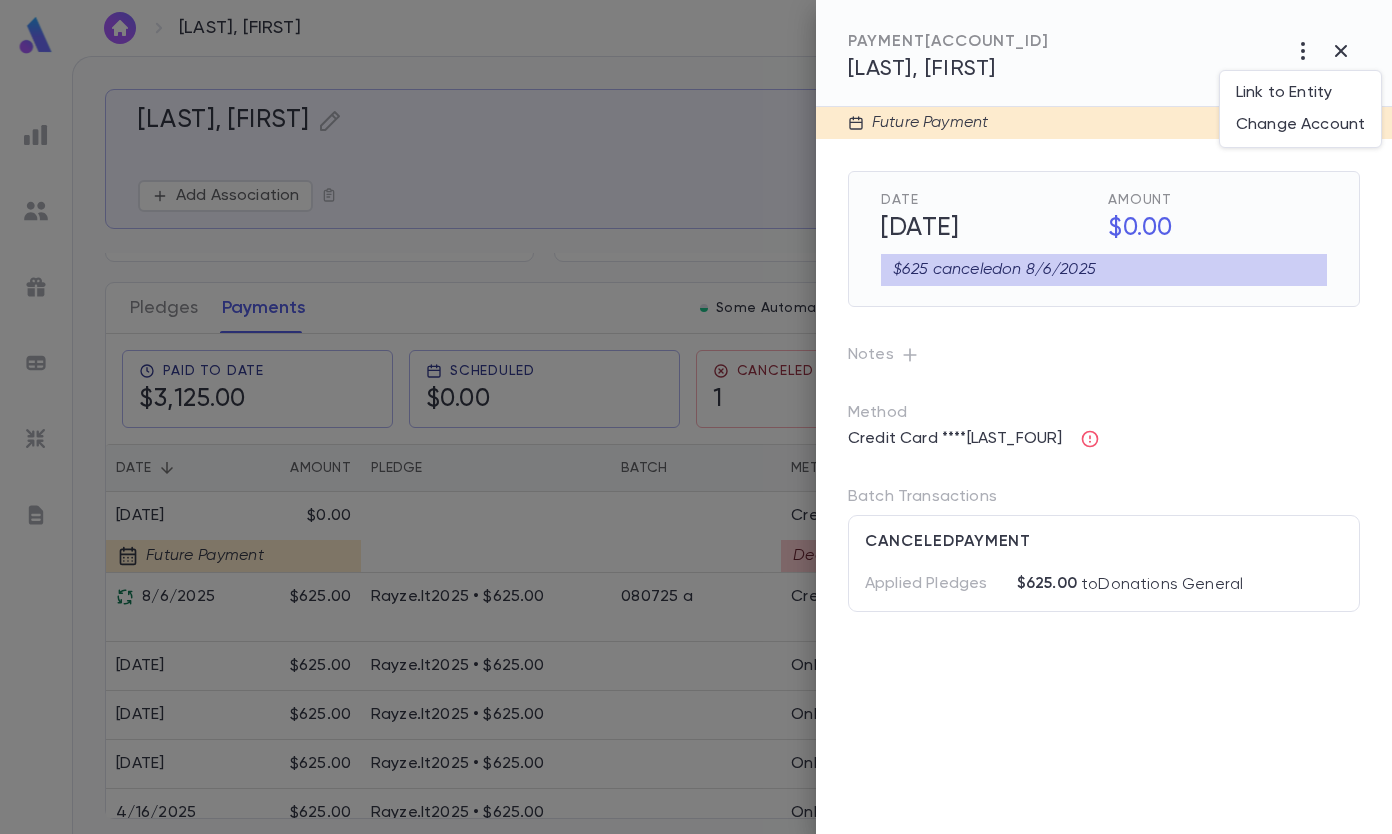 click at bounding box center (696, 417) 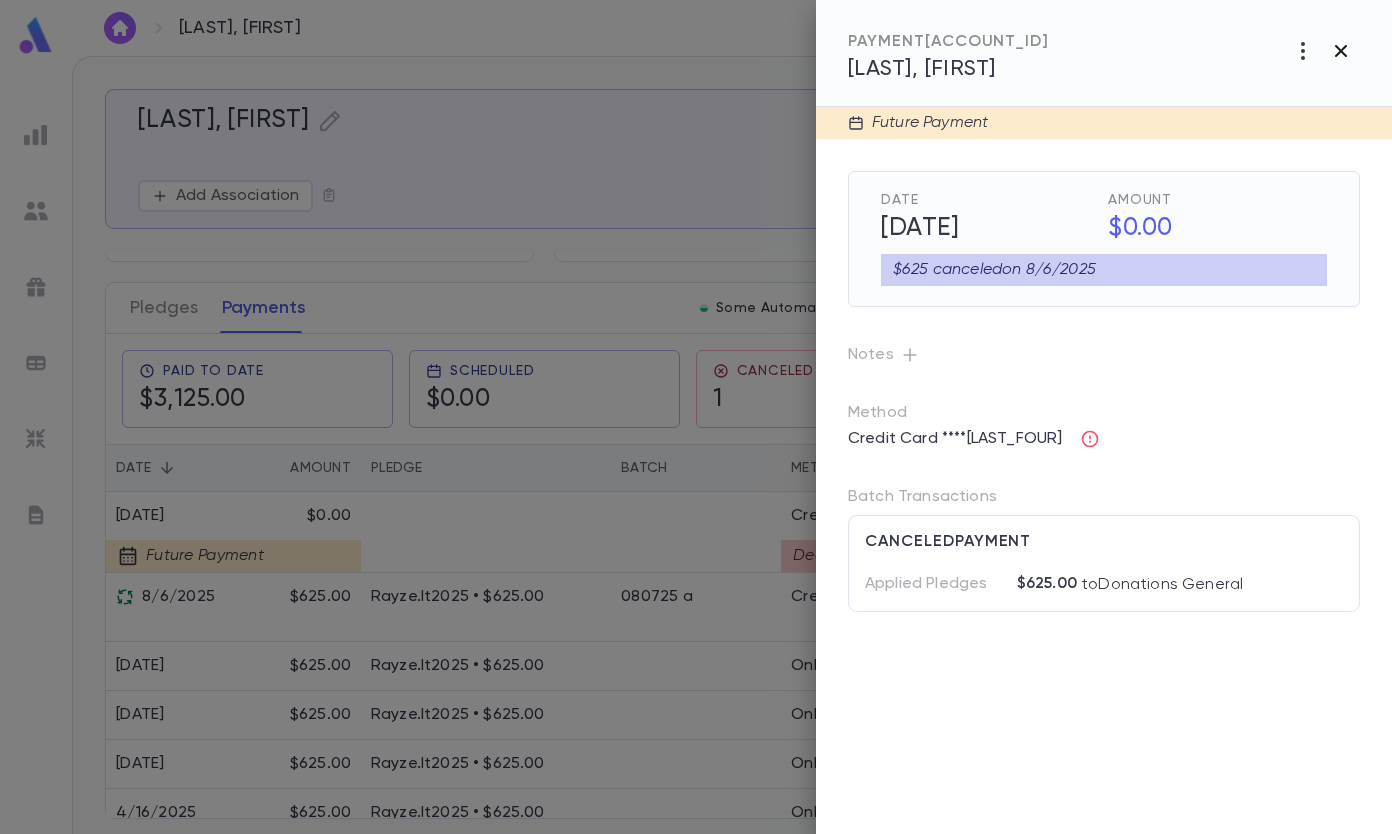 click 